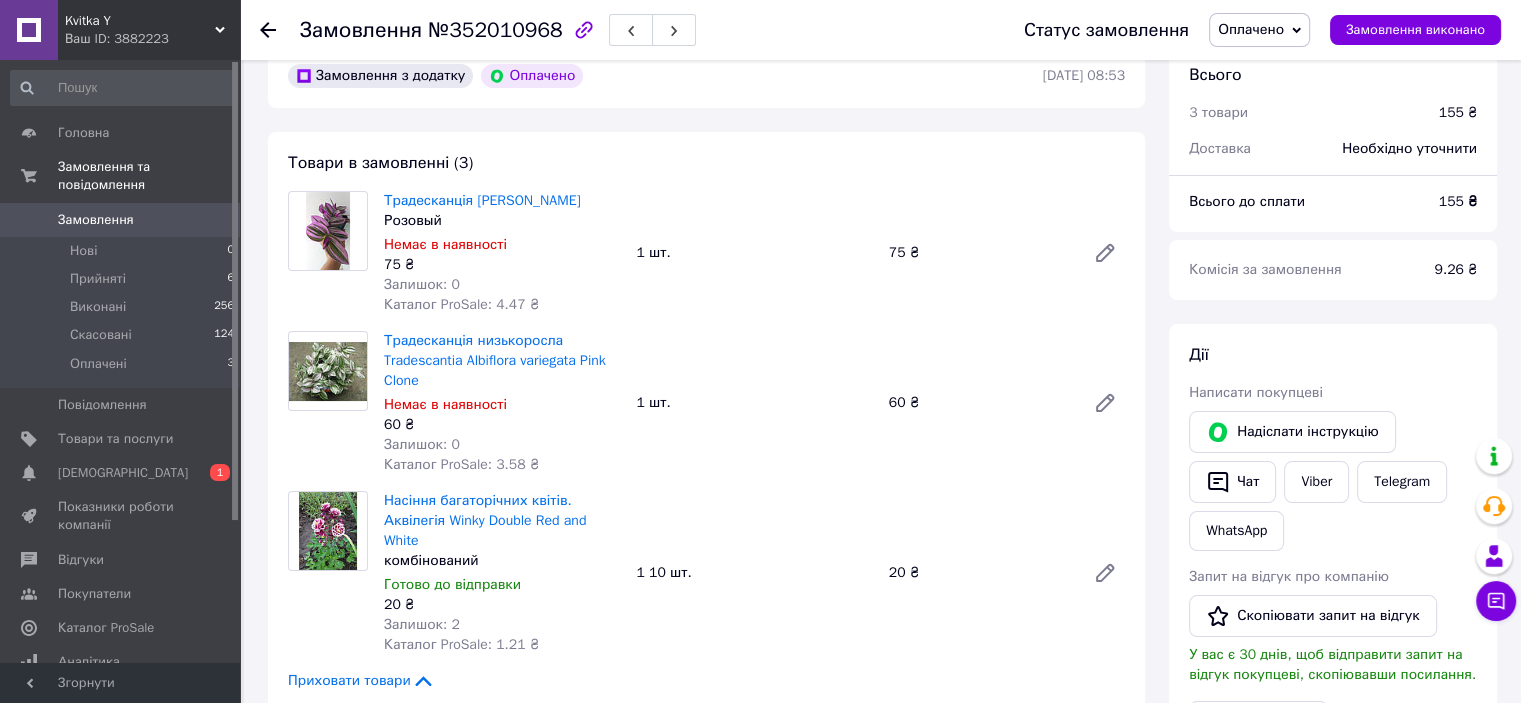 scroll, scrollTop: 100, scrollLeft: 0, axis: vertical 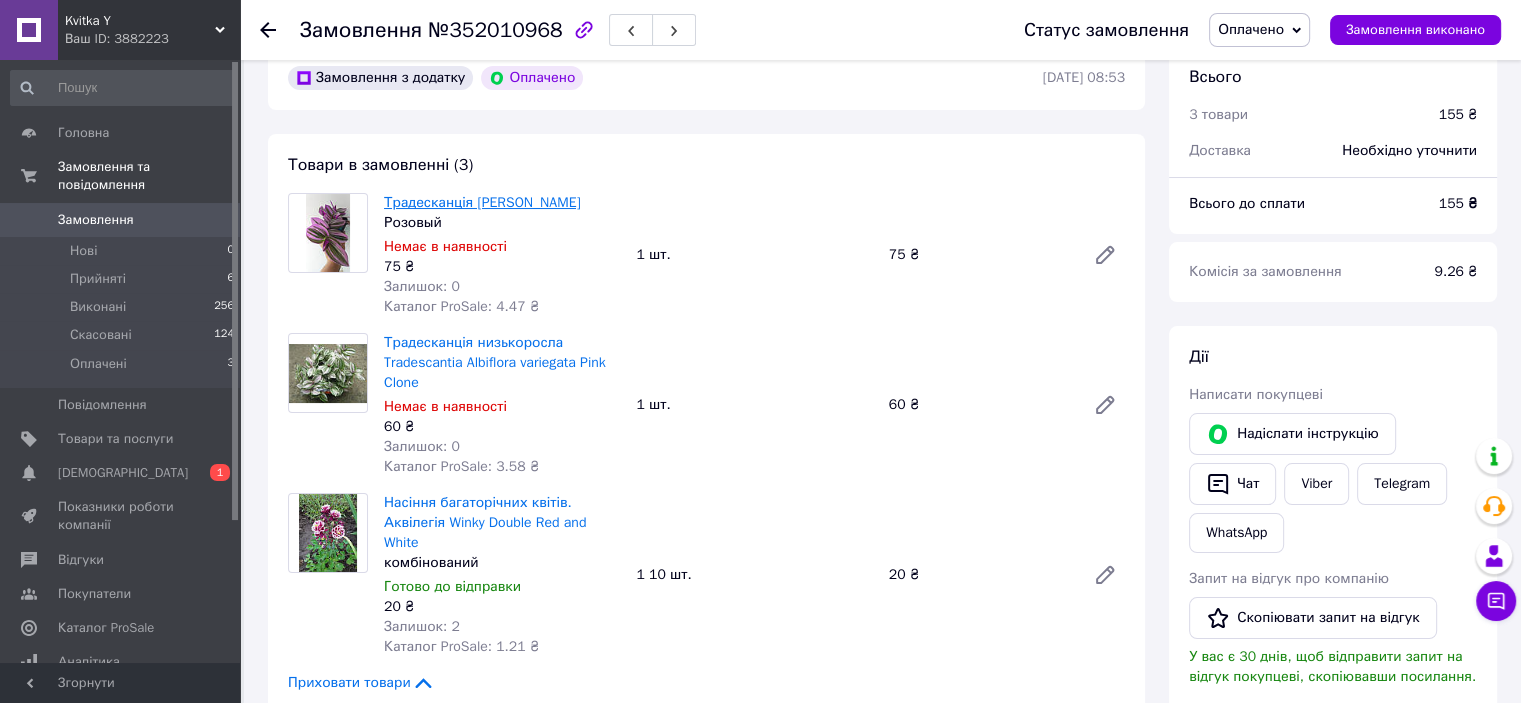 click on "Традесканція [PERSON_NAME]" at bounding box center (482, 202) 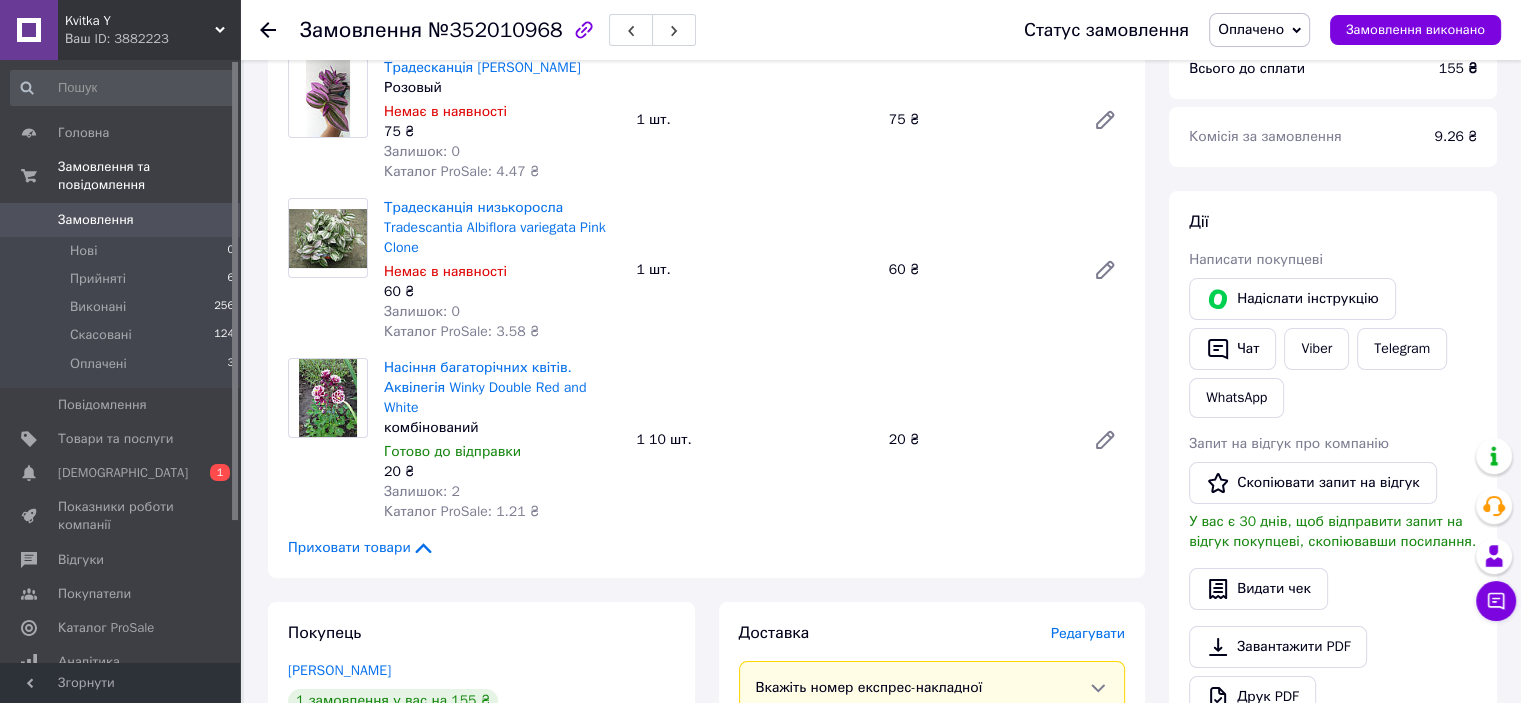 scroll, scrollTop: 400, scrollLeft: 0, axis: vertical 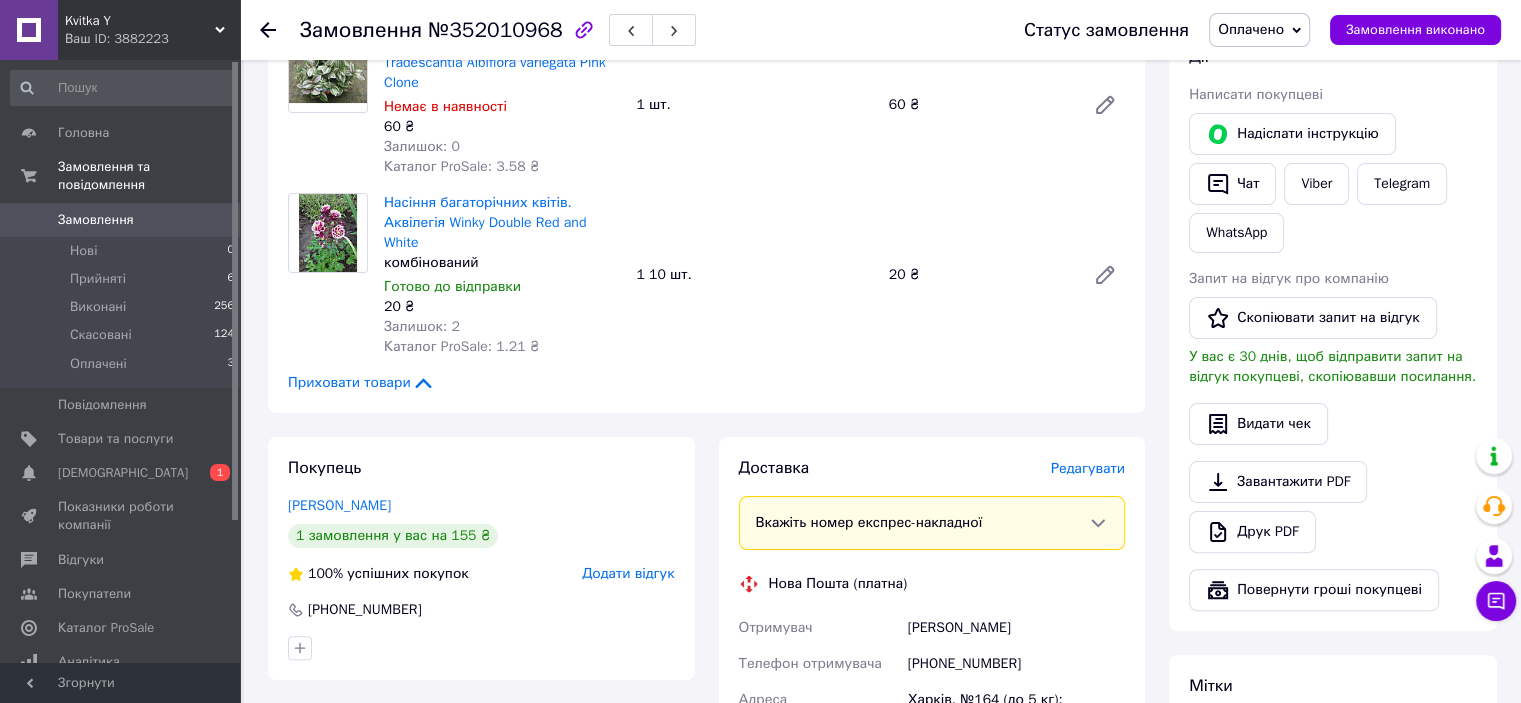 click on "Оплачено" at bounding box center [1259, 30] 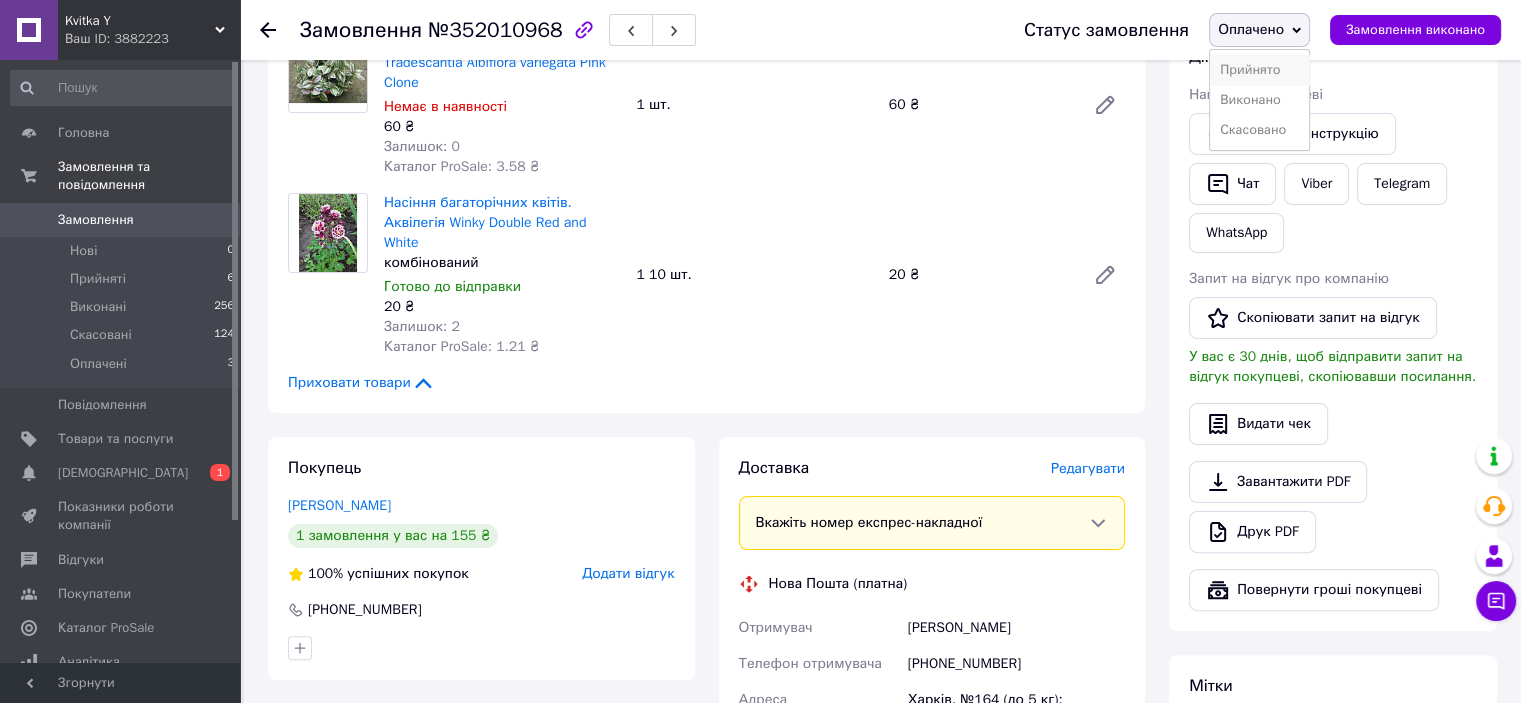 click on "Прийнято" at bounding box center (1259, 70) 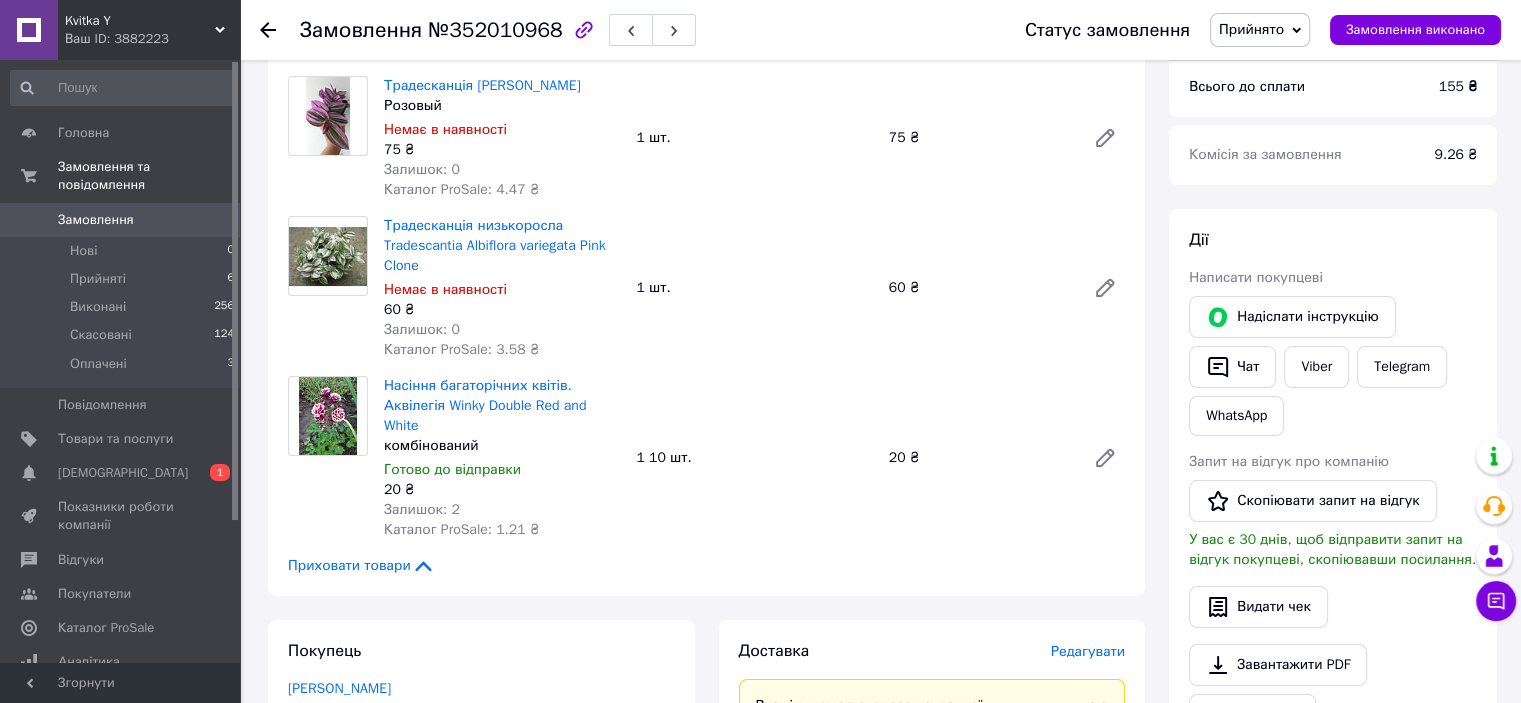 scroll, scrollTop: 200, scrollLeft: 0, axis: vertical 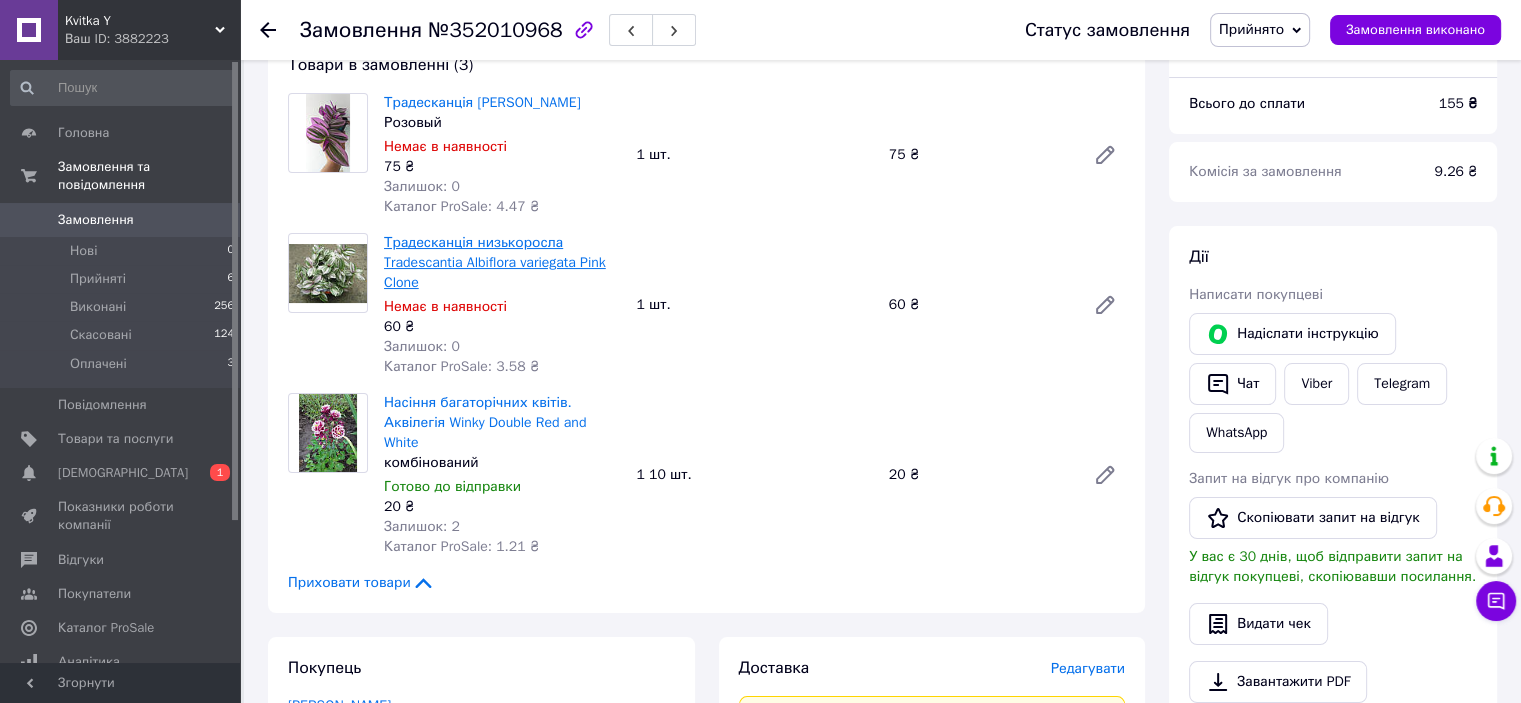 click on "Традесканція низькоросла Tradescantia Albiflora variegata Pink Clone" at bounding box center (495, 262) 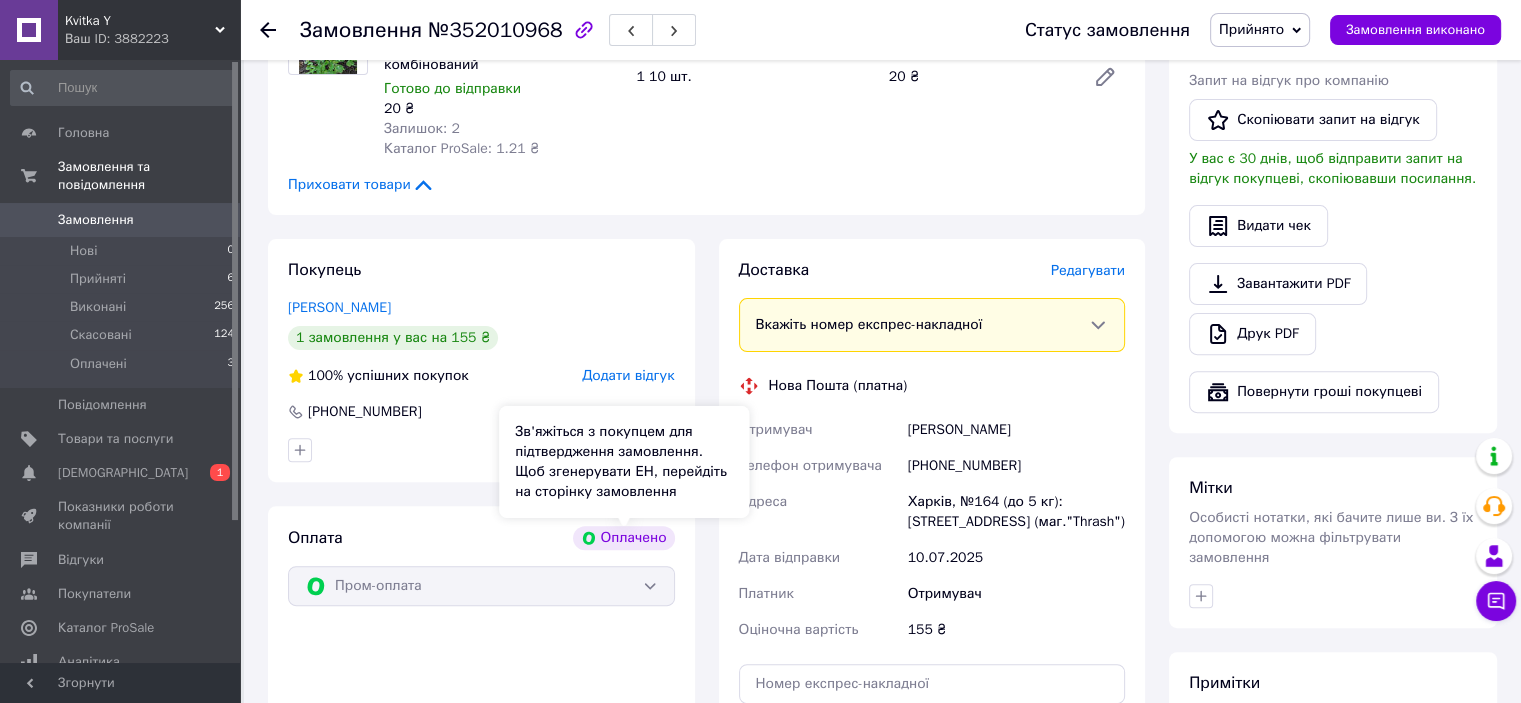 scroll, scrollTop: 600, scrollLeft: 0, axis: vertical 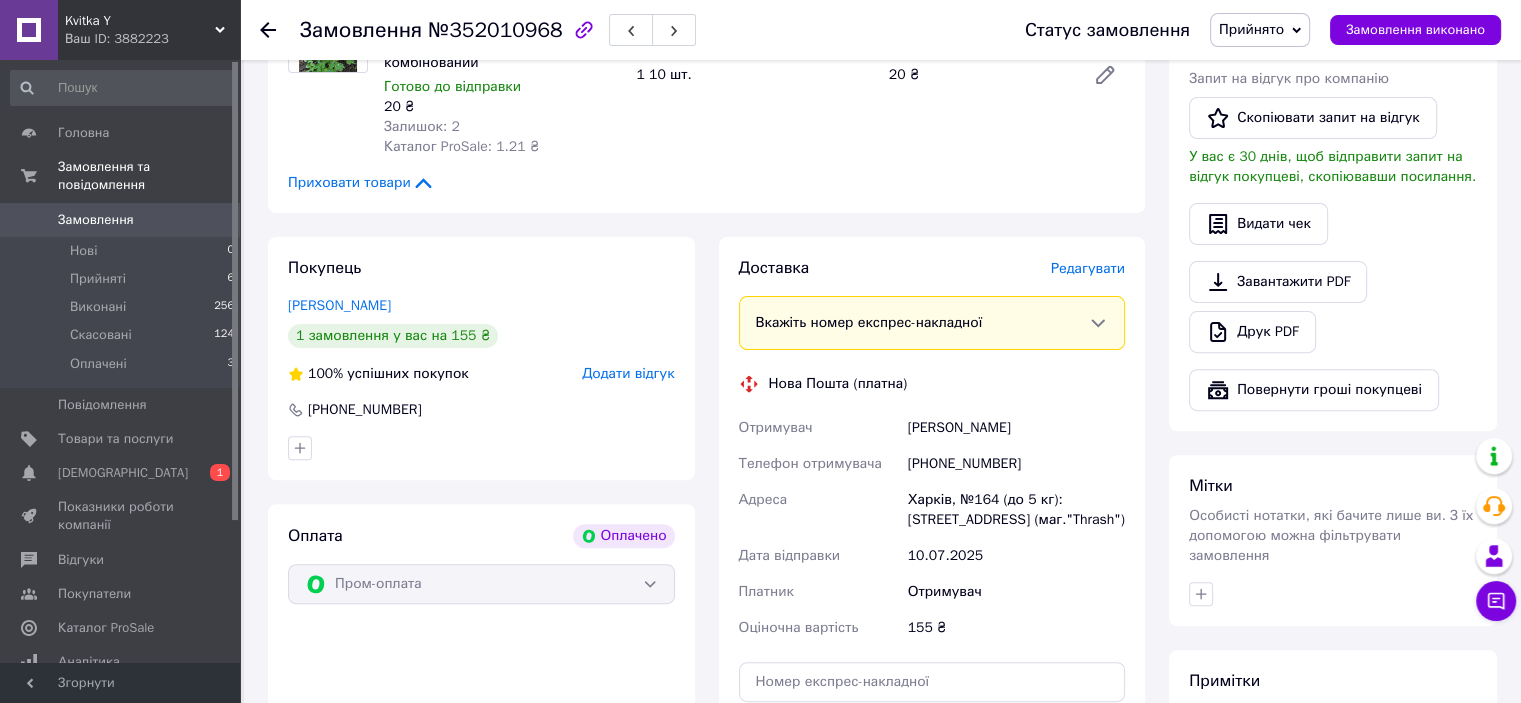 click on "[PHONE_NUMBER]" at bounding box center (365, 410) 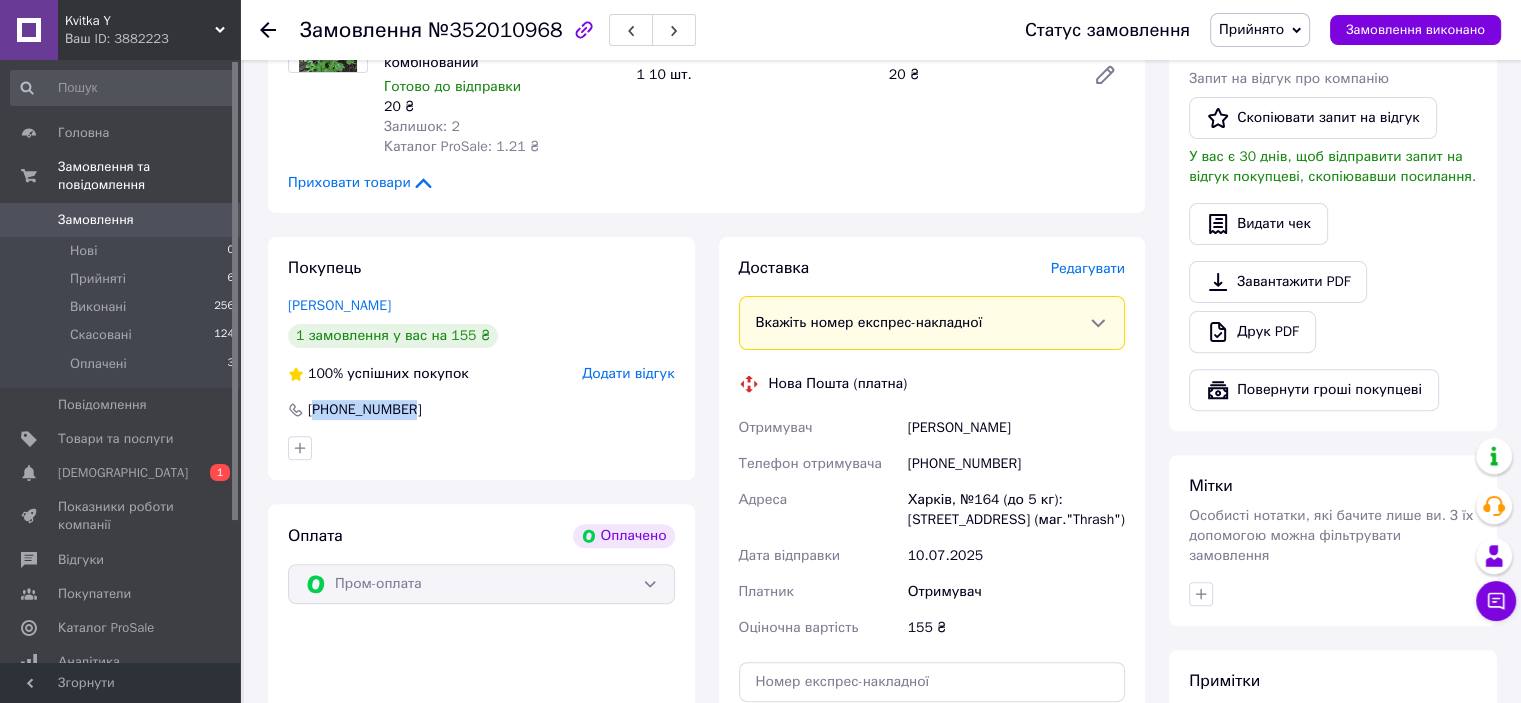 click on "[PHONE_NUMBER]" at bounding box center [365, 410] 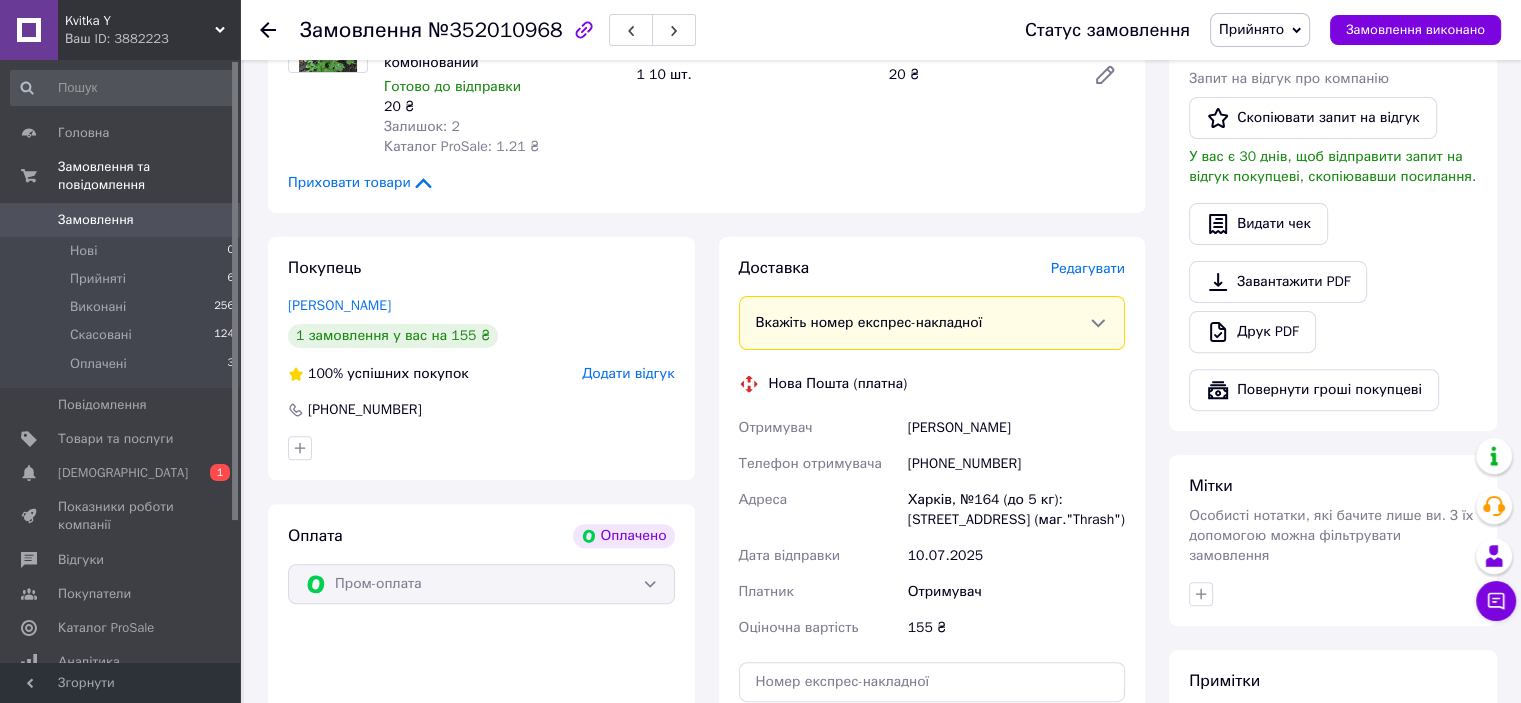 click on "Замовлення №352010968 Статус замовлення Прийнято Виконано Скасовано Оплачено Замовлення виконано" at bounding box center (880, 30) 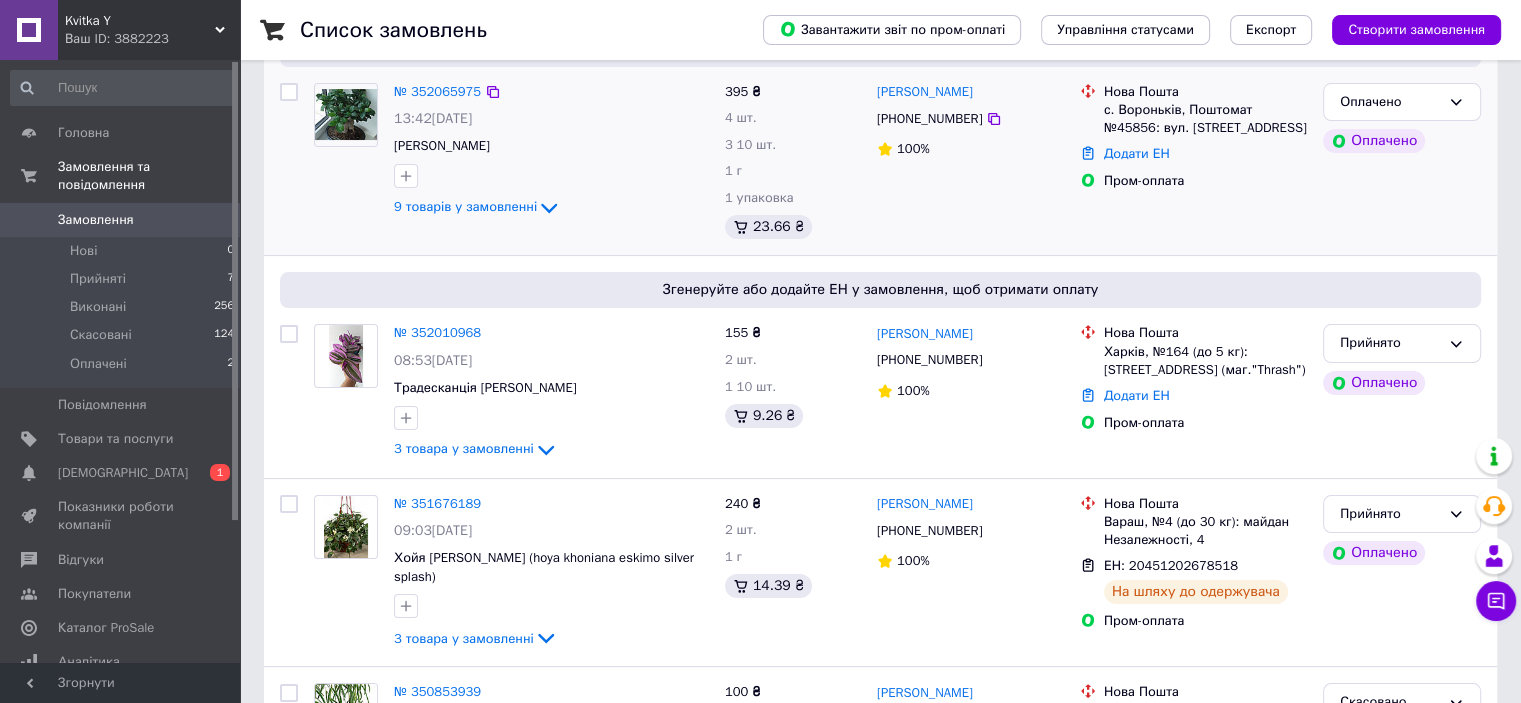 scroll, scrollTop: 100, scrollLeft: 0, axis: vertical 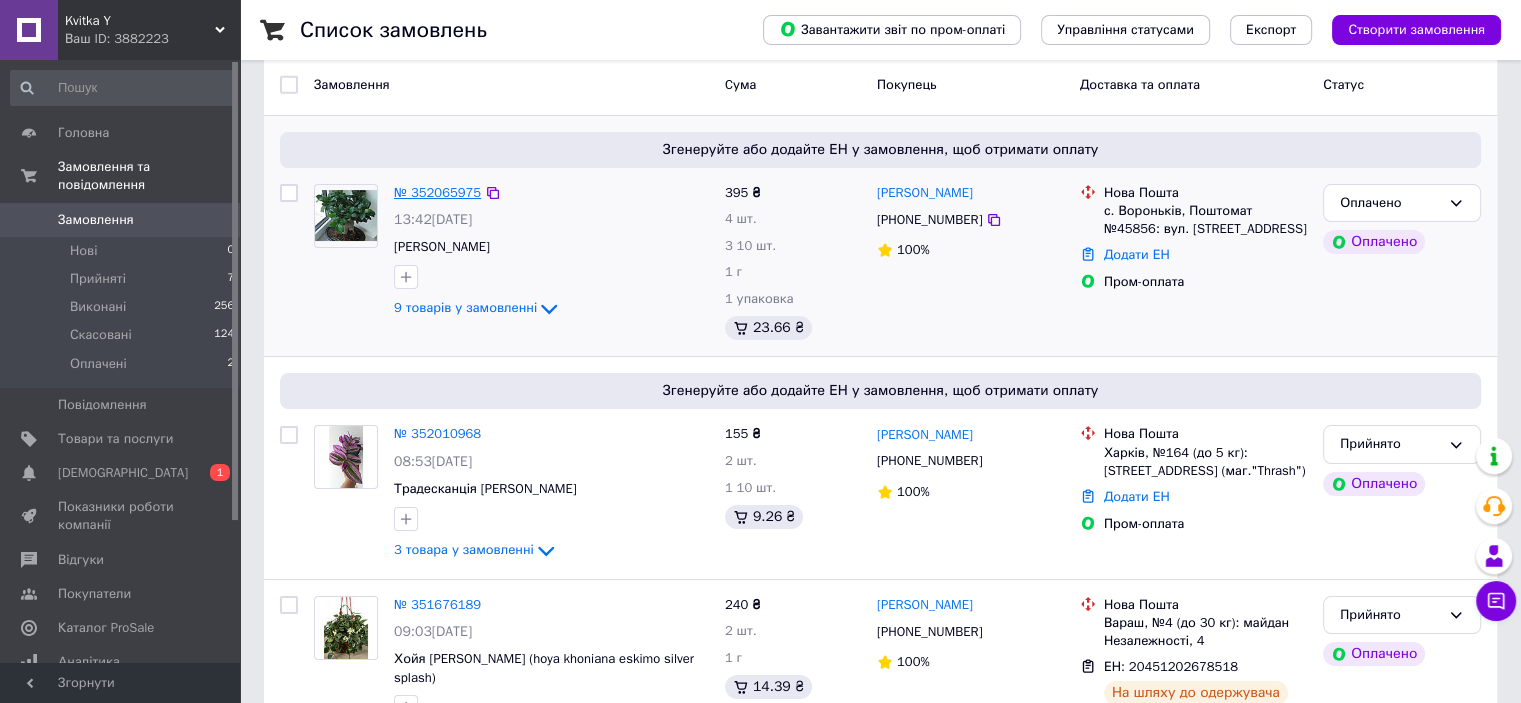 click on "№ 352065975" at bounding box center (437, 192) 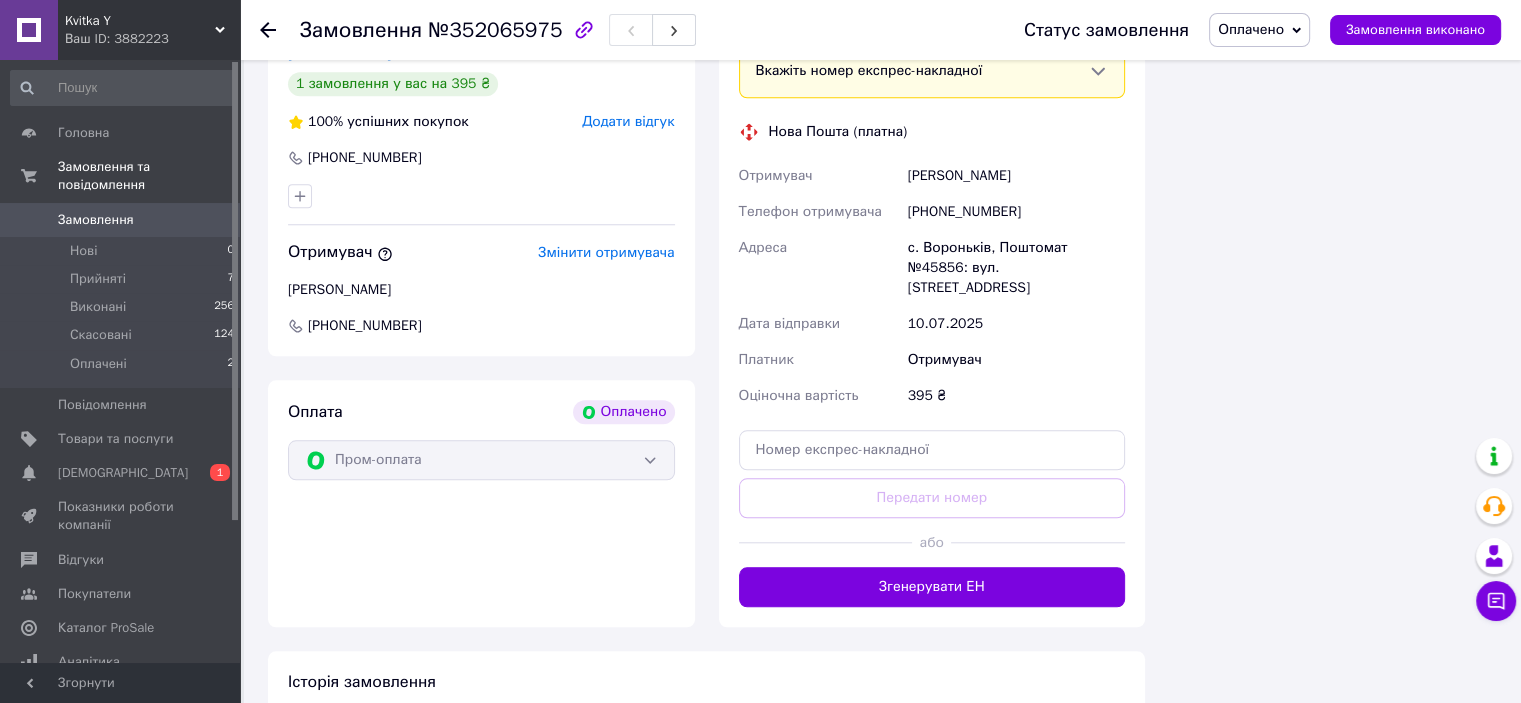 scroll, scrollTop: 1800, scrollLeft: 0, axis: vertical 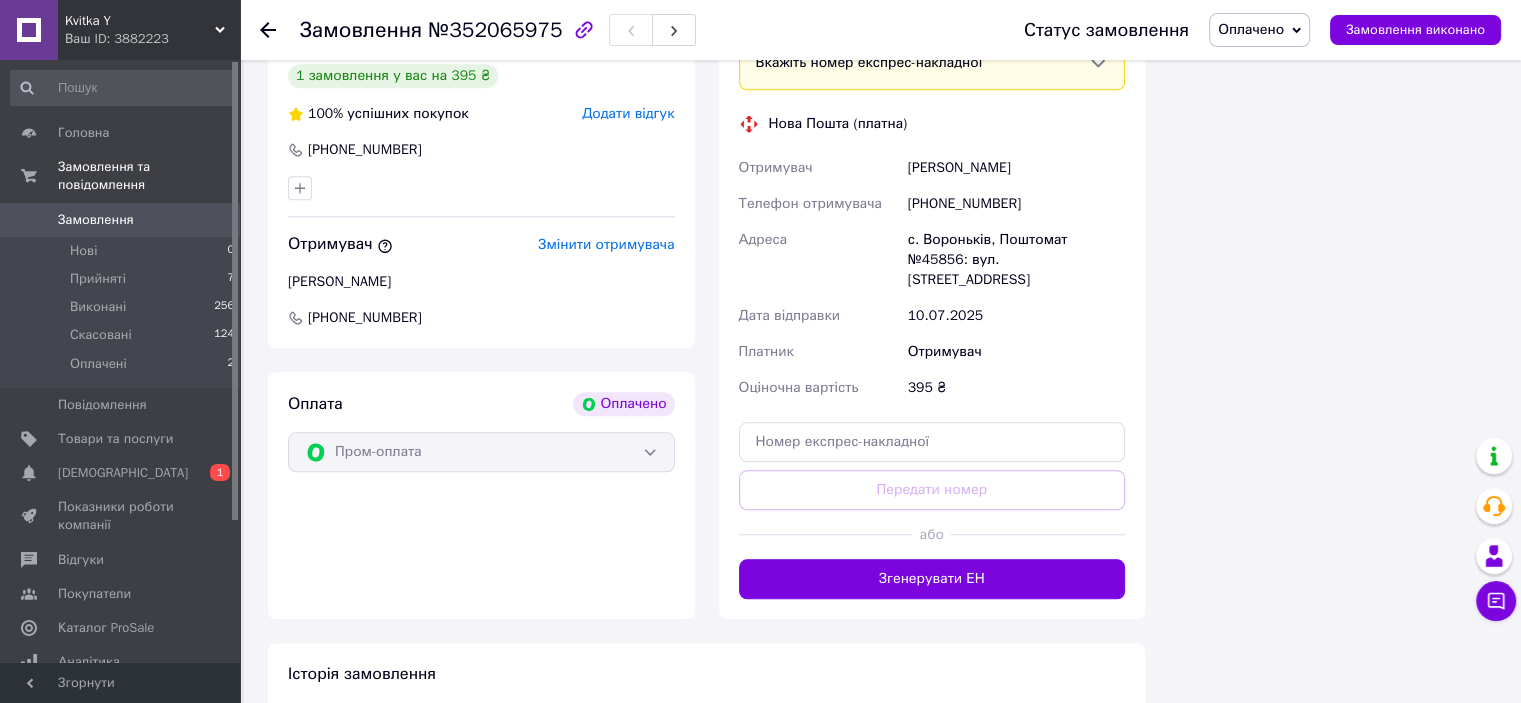 click on "[PHONE_NUMBER]" at bounding box center [365, 150] 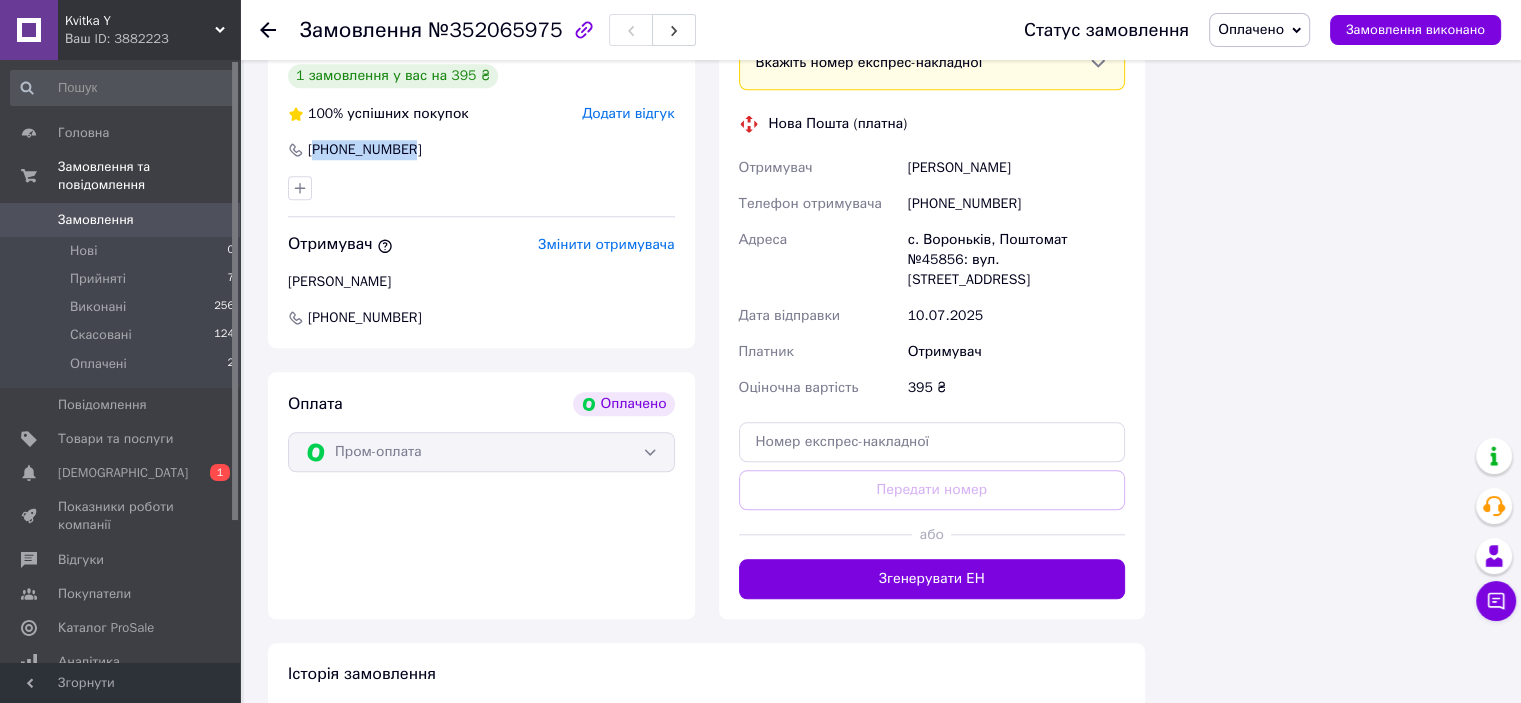 click on "[PHONE_NUMBER]" at bounding box center (365, 150) 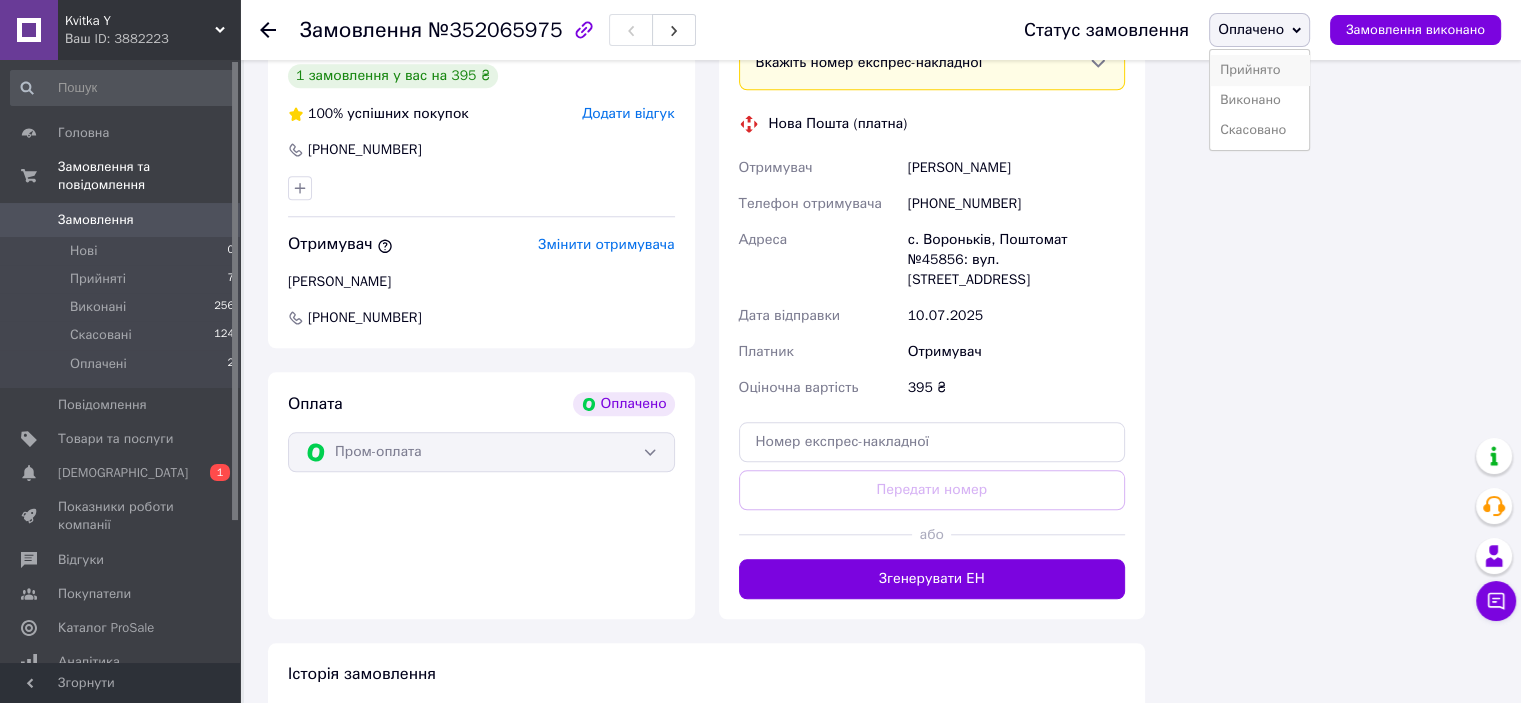 click on "Прийнято" at bounding box center (1259, 70) 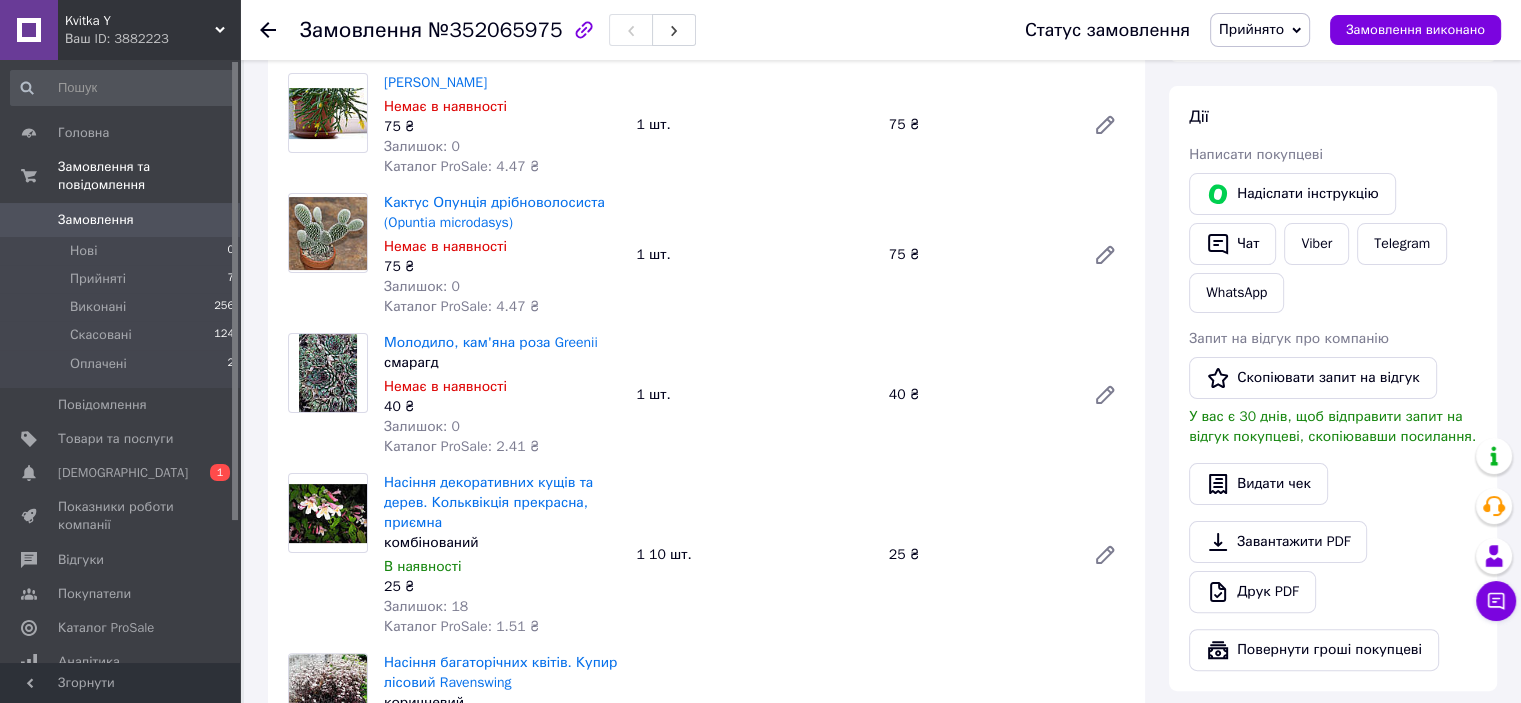 scroll, scrollTop: 300, scrollLeft: 0, axis: vertical 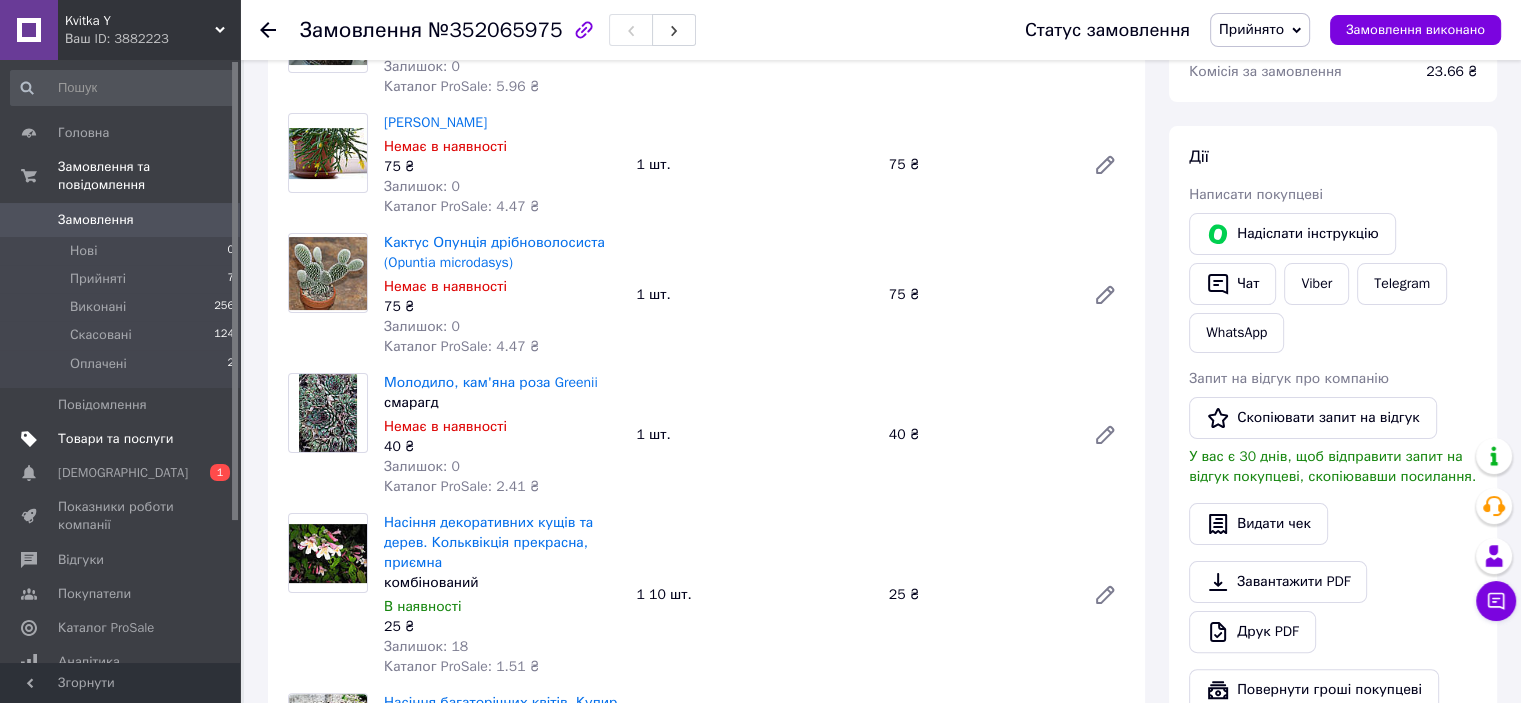 click on "Товари та послуги" at bounding box center (115, 439) 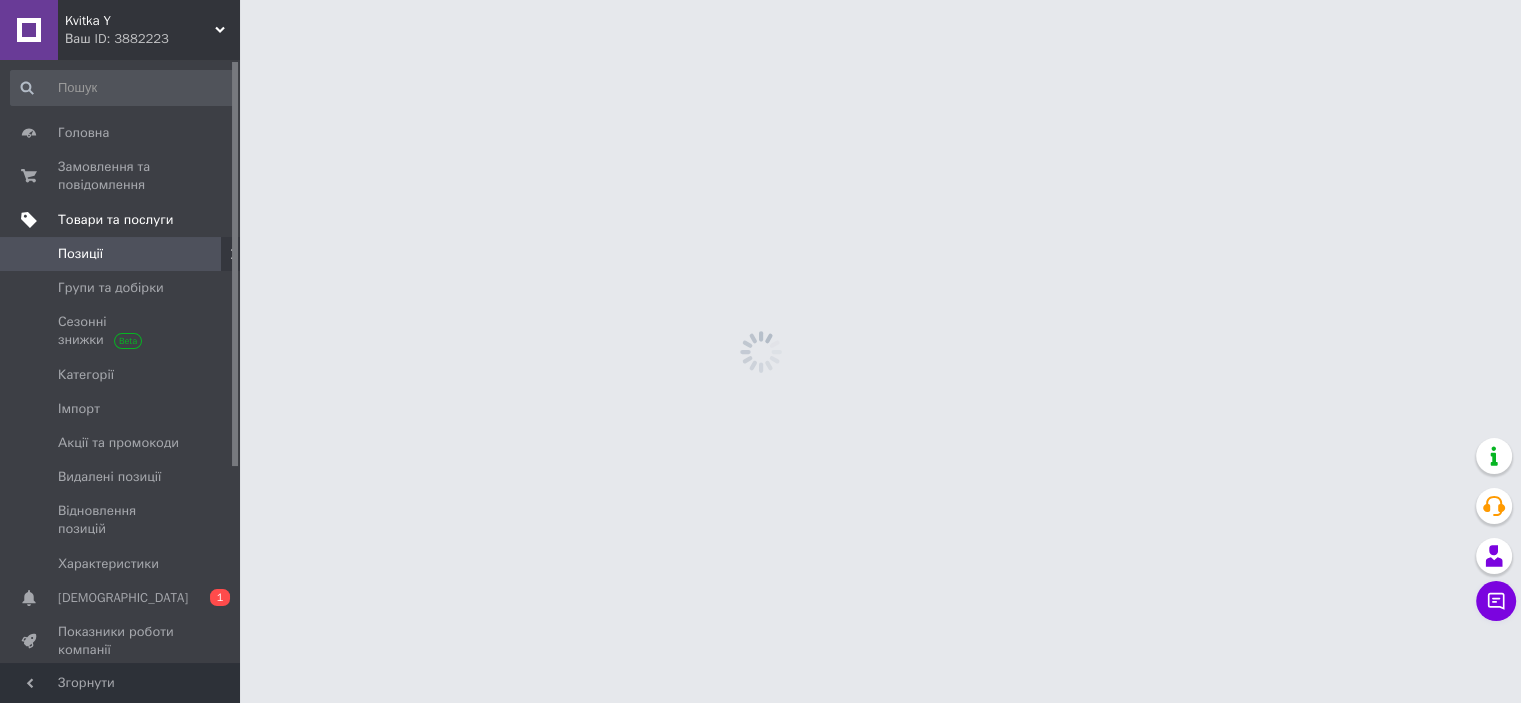 scroll, scrollTop: 0, scrollLeft: 0, axis: both 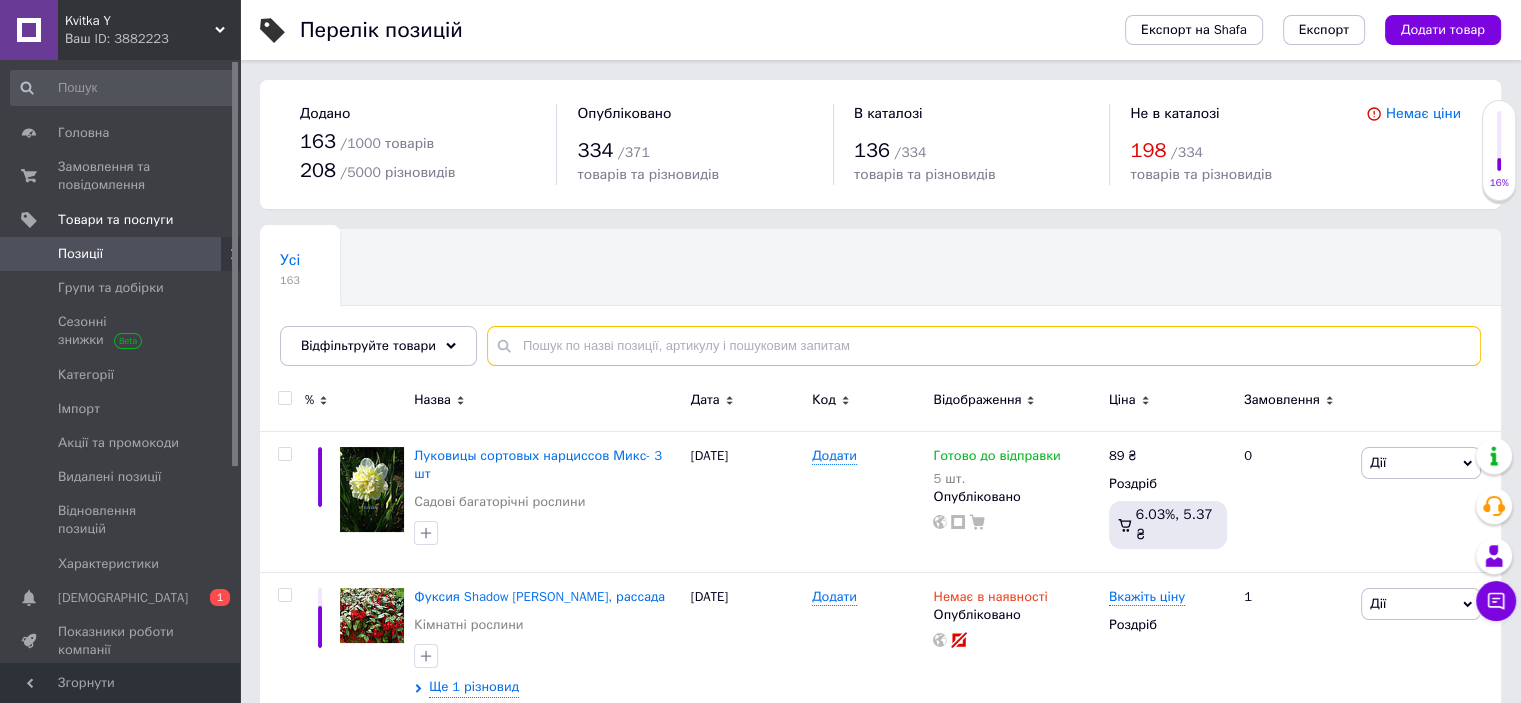 click at bounding box center [984, 346] 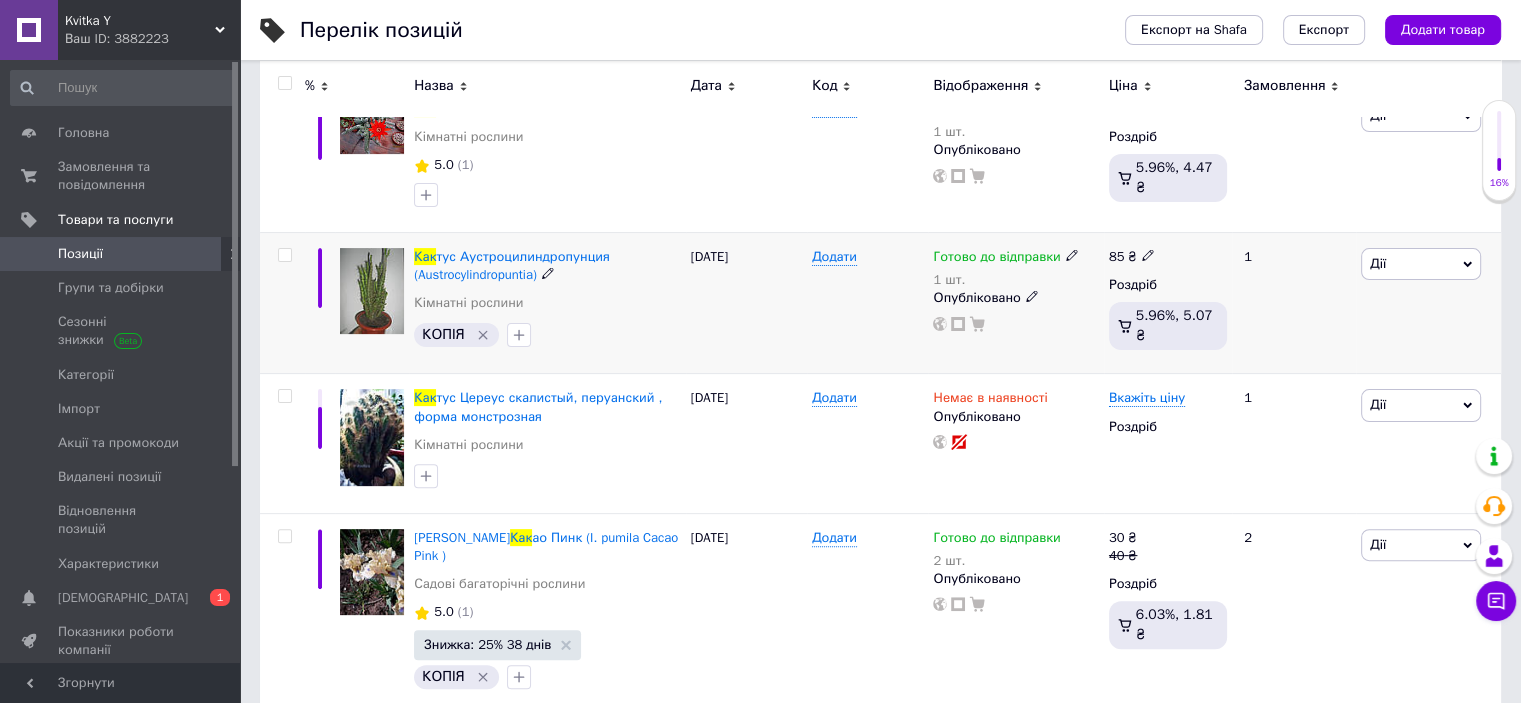 scroll, scrollTop: 500, scrollLeft: 0, axis: vertical 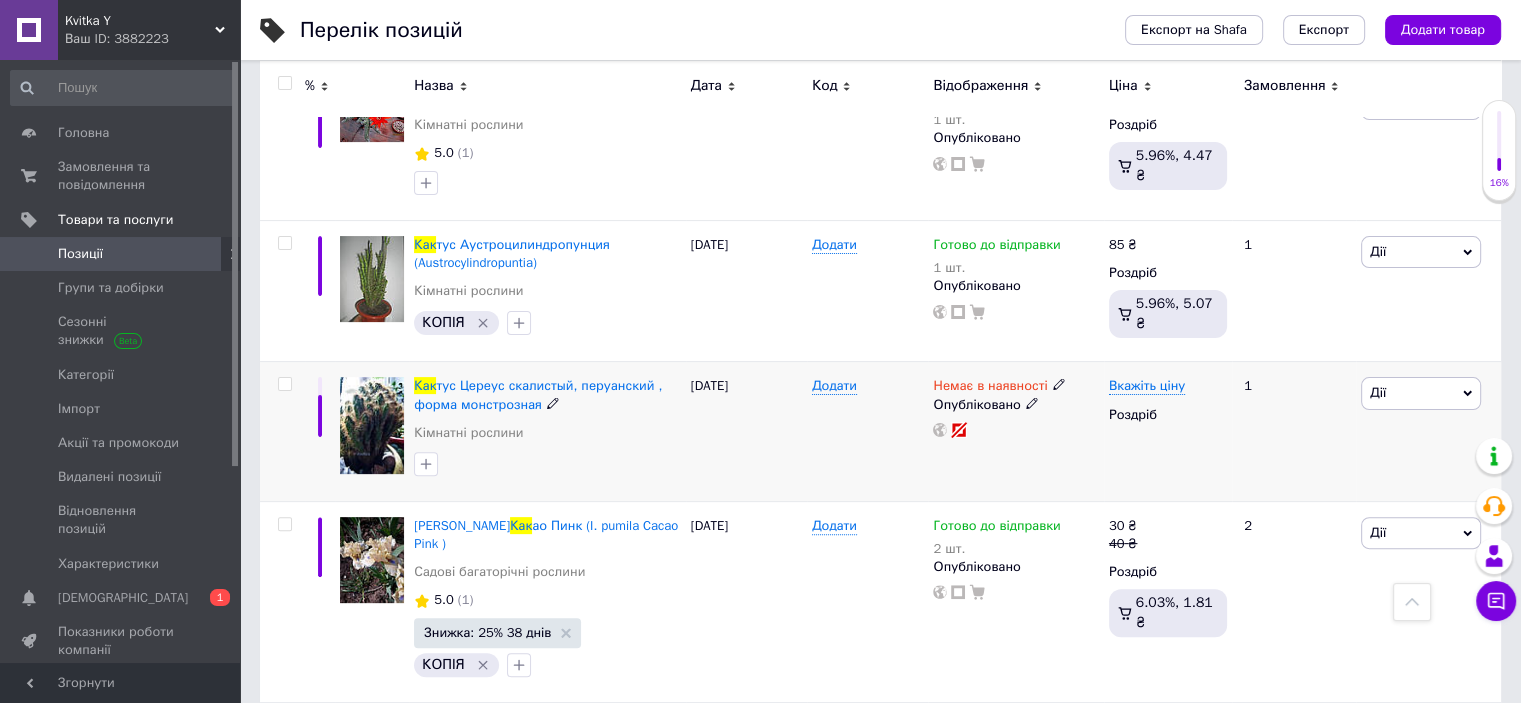 type on "как" 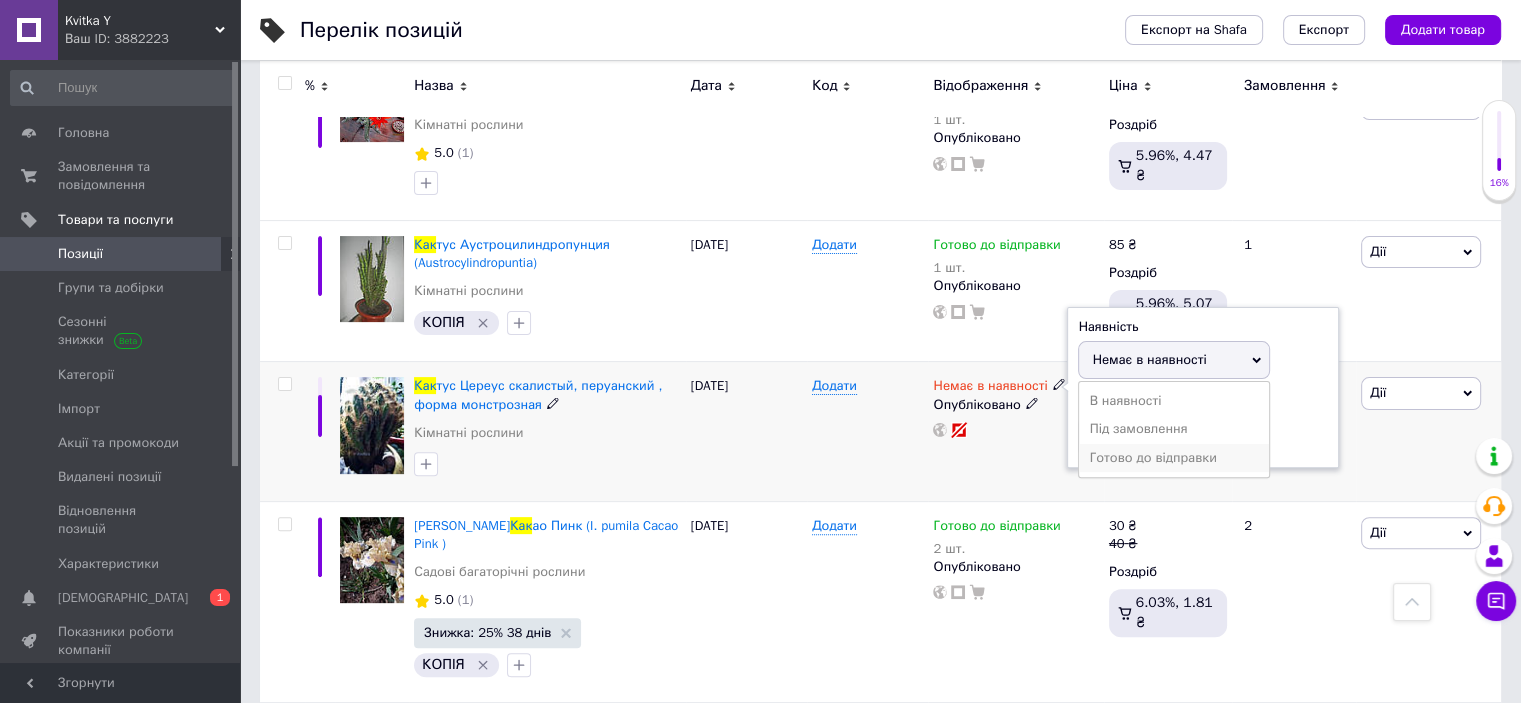 click on "Готово до відправки" at bounding box center [1174, 458] 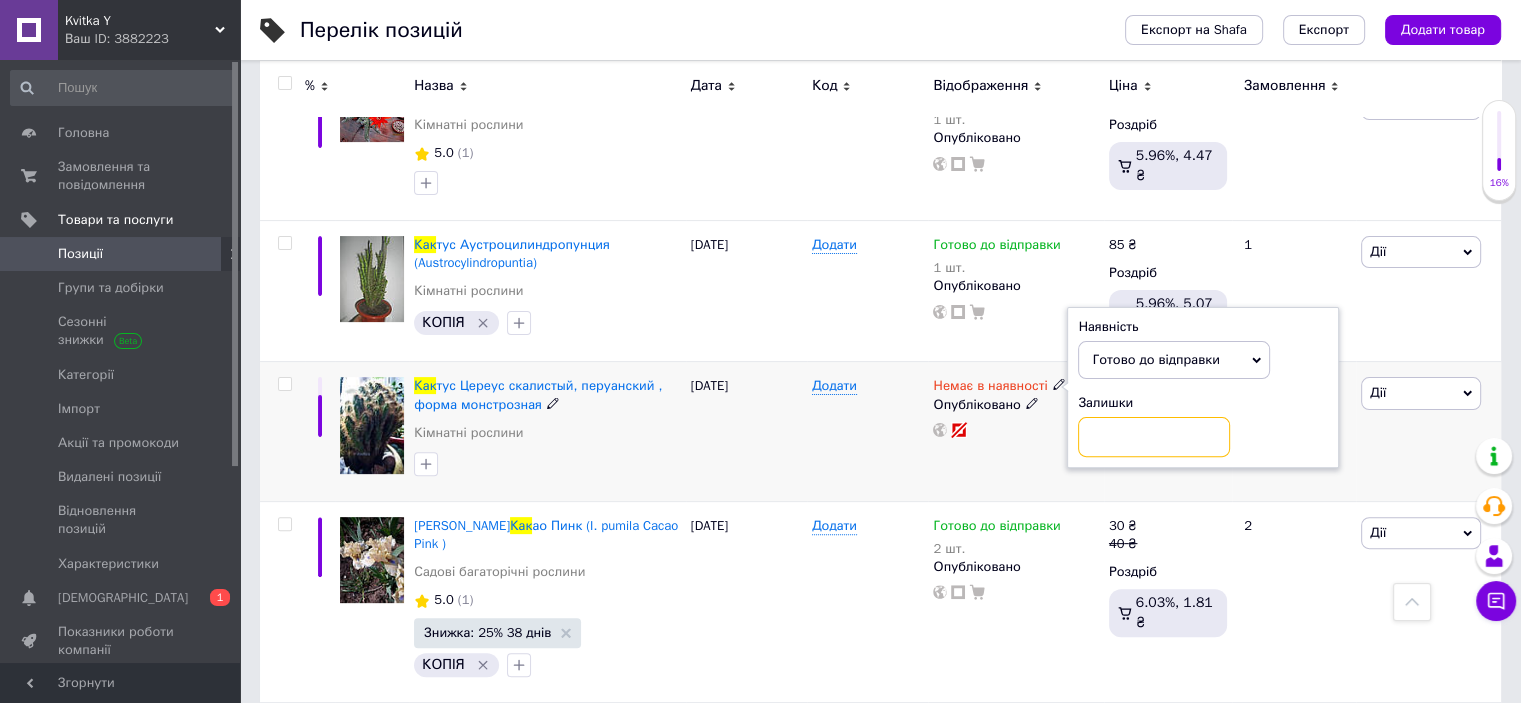 click at bounding box center (1154, 437) 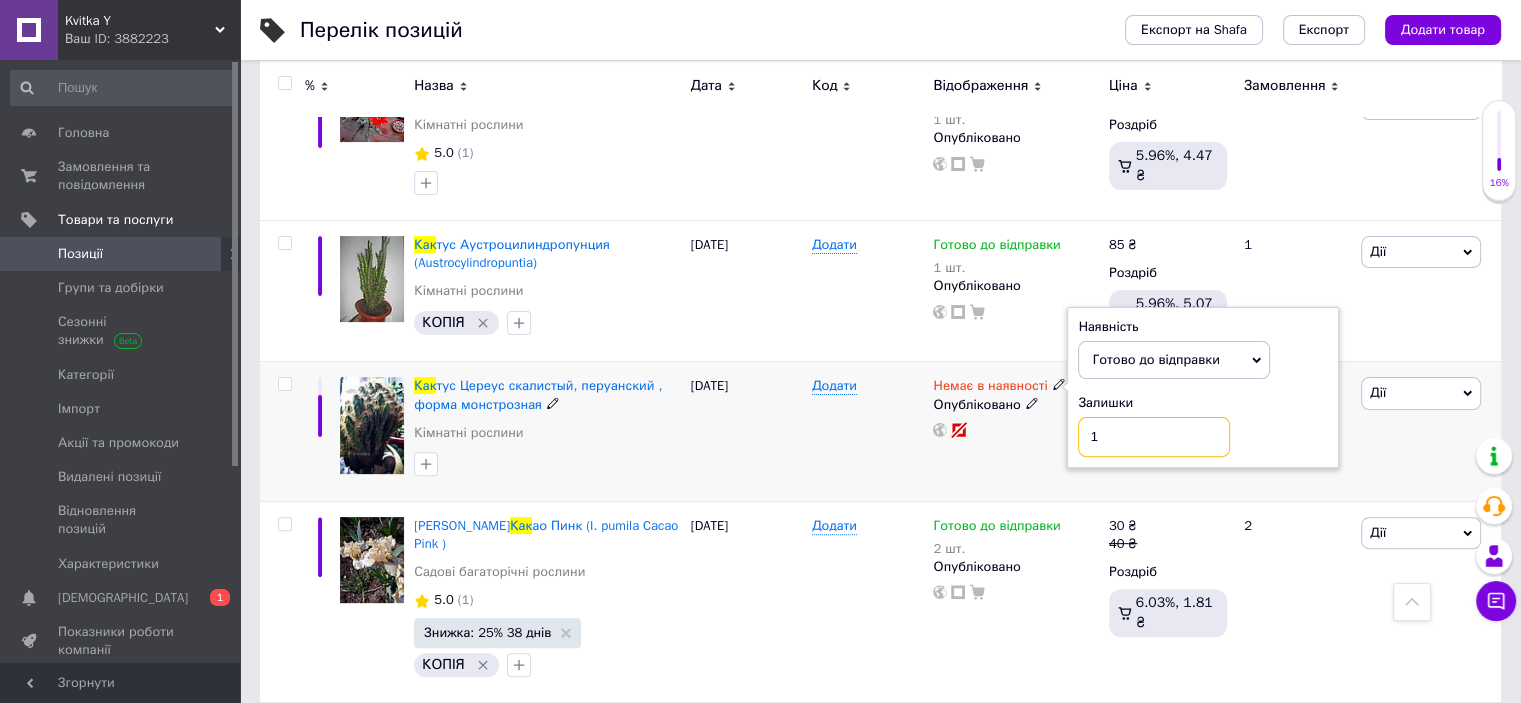 type on "1" 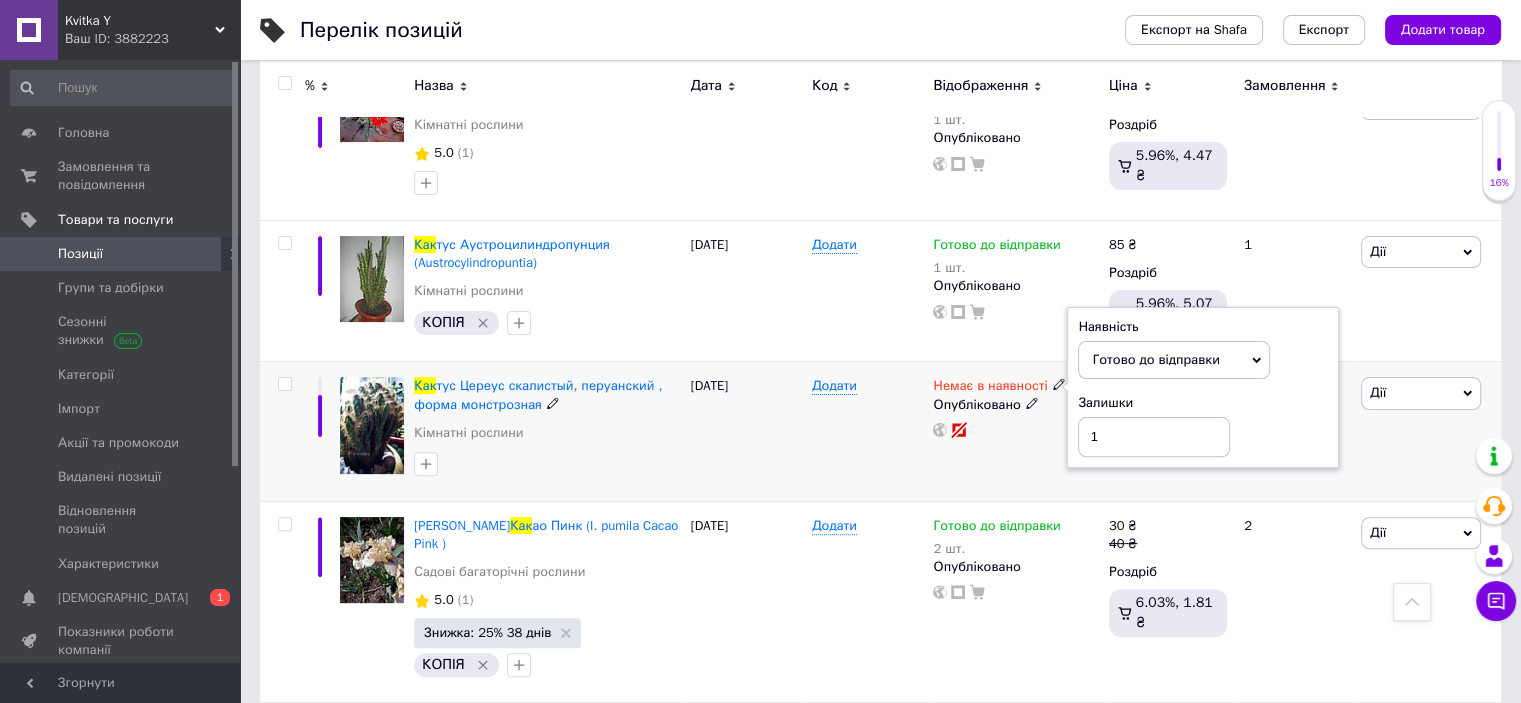 click on "Немає в наявності Наявність [PERSON_NAME] до відправки В наявності Немає в наявності Під замовлення Залишки 1 Опубліковано" at bounding box center [1015, 432] 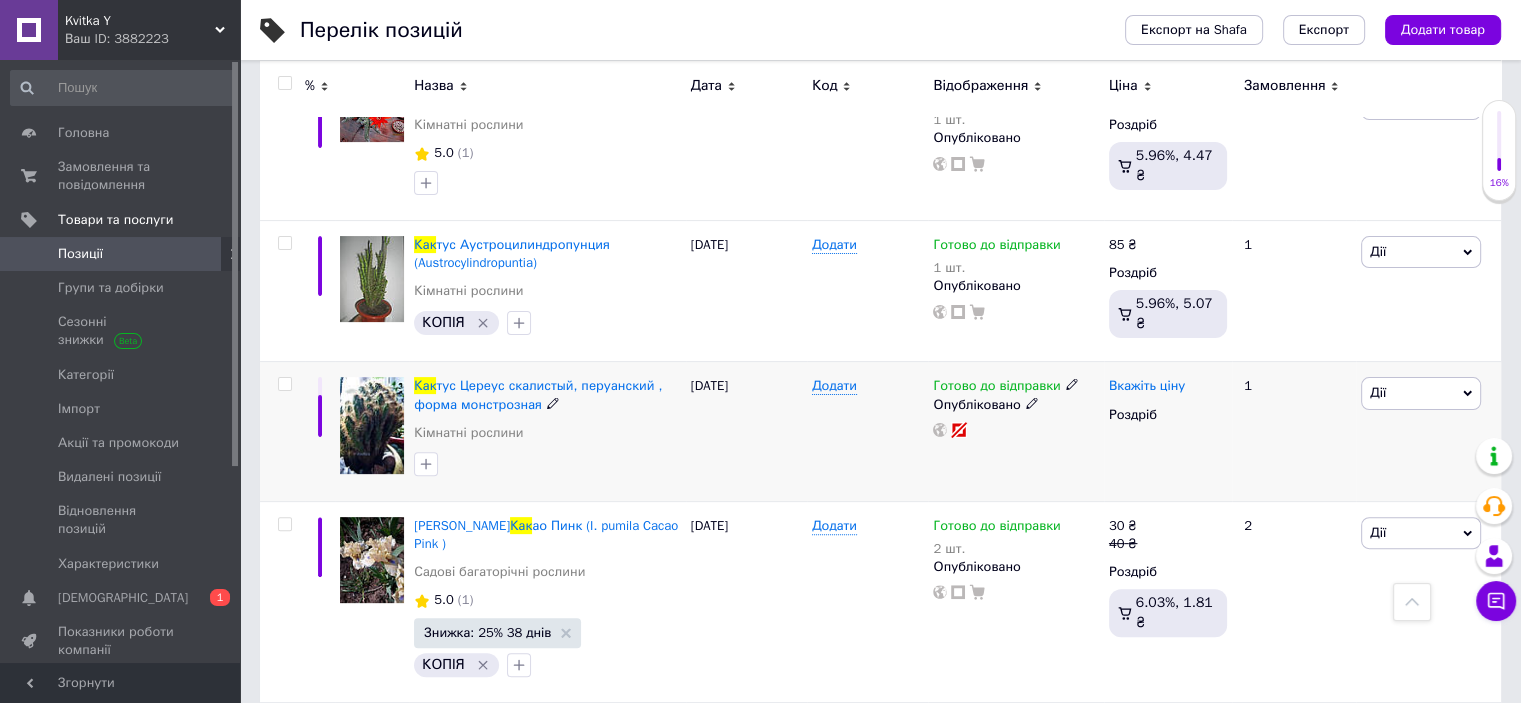click on "Вкажіть ціну" at bounding box center (1147, 386) 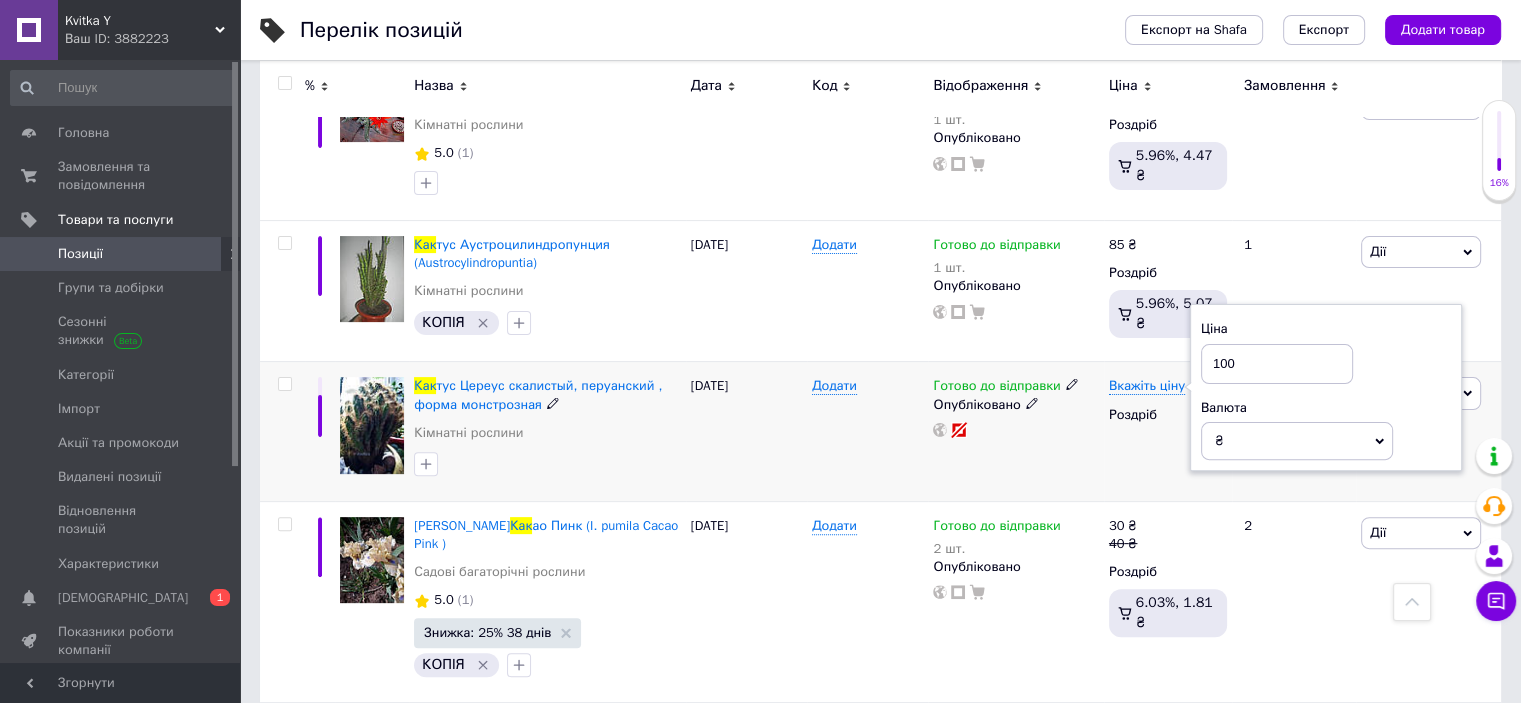 type on "100" 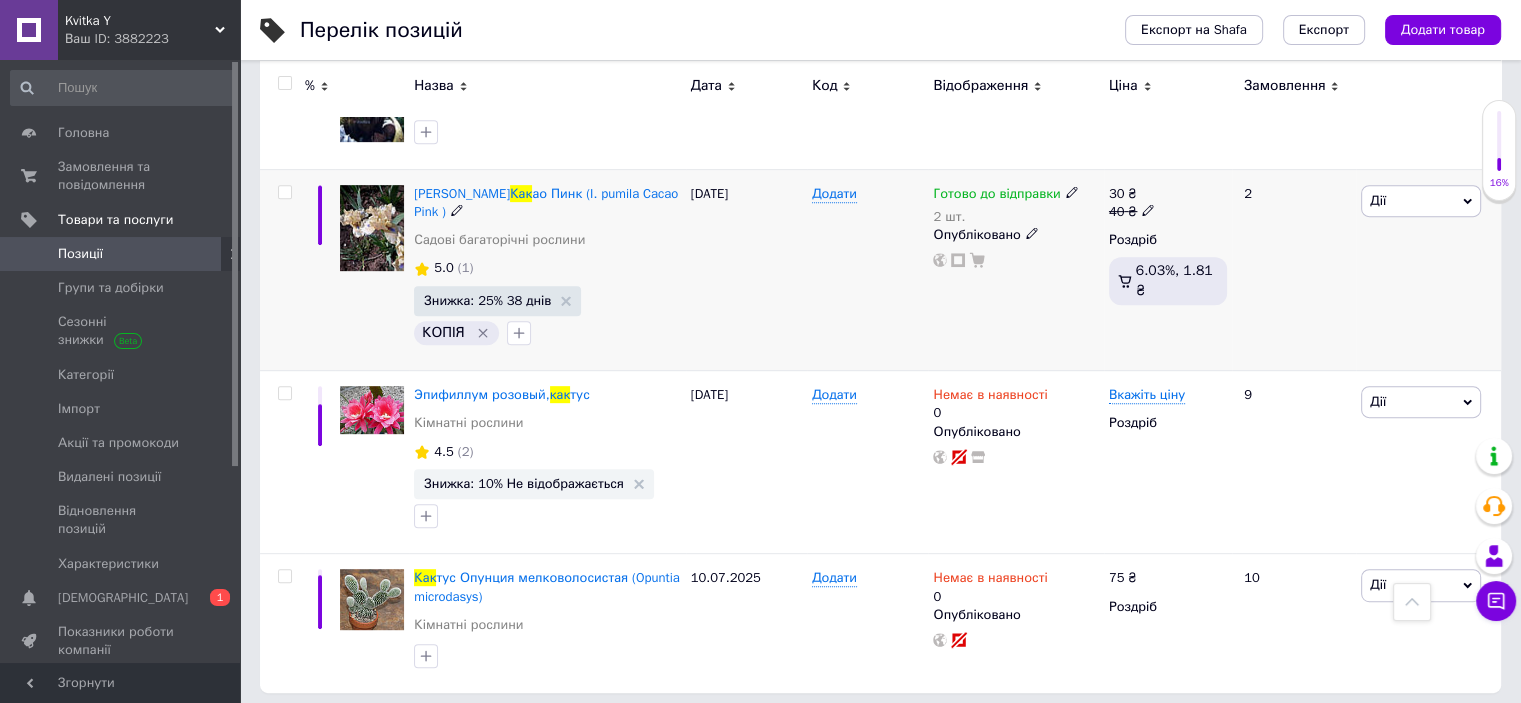 scroll, scrollTop: 836, scrollLeft: 0, axis: vertical 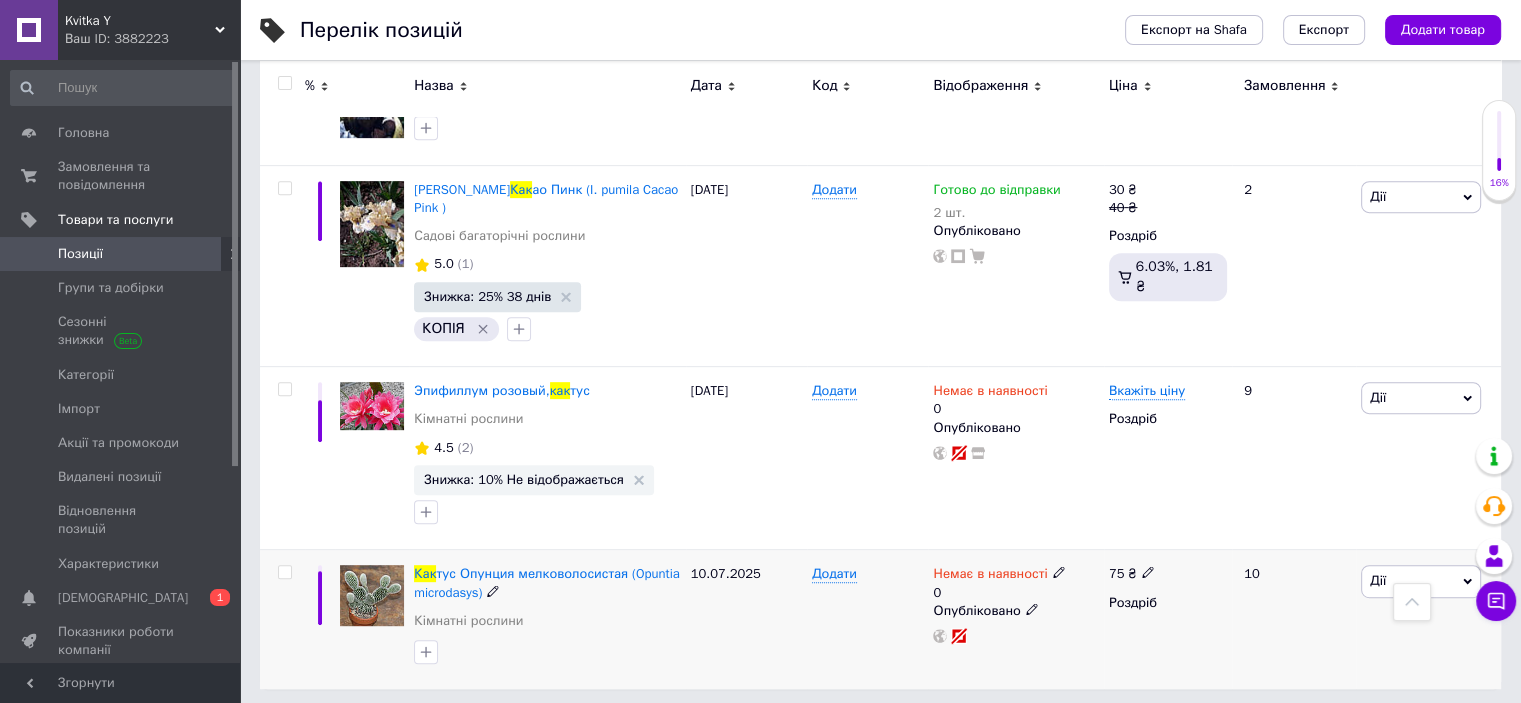 click 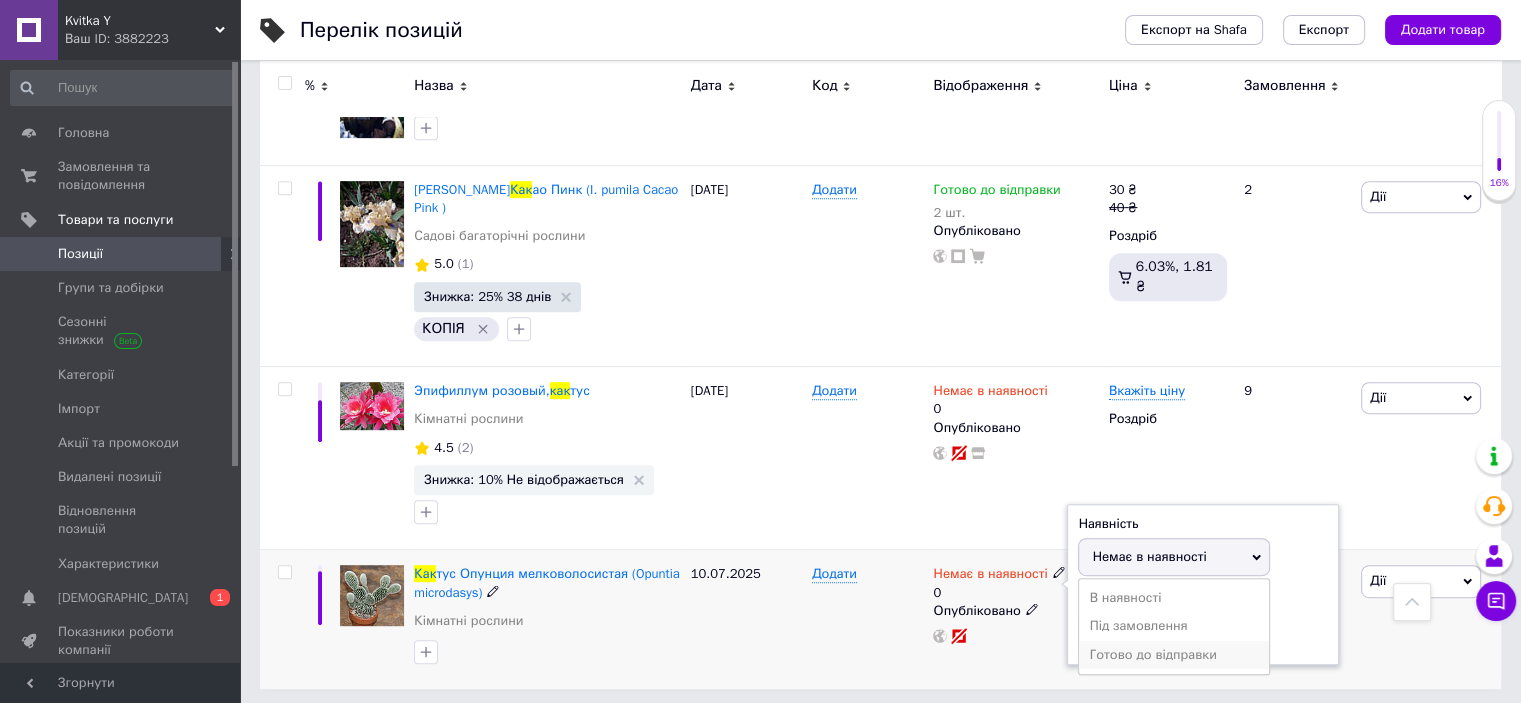 click on "Готово до відправки" at bounding box center [1174, 655] 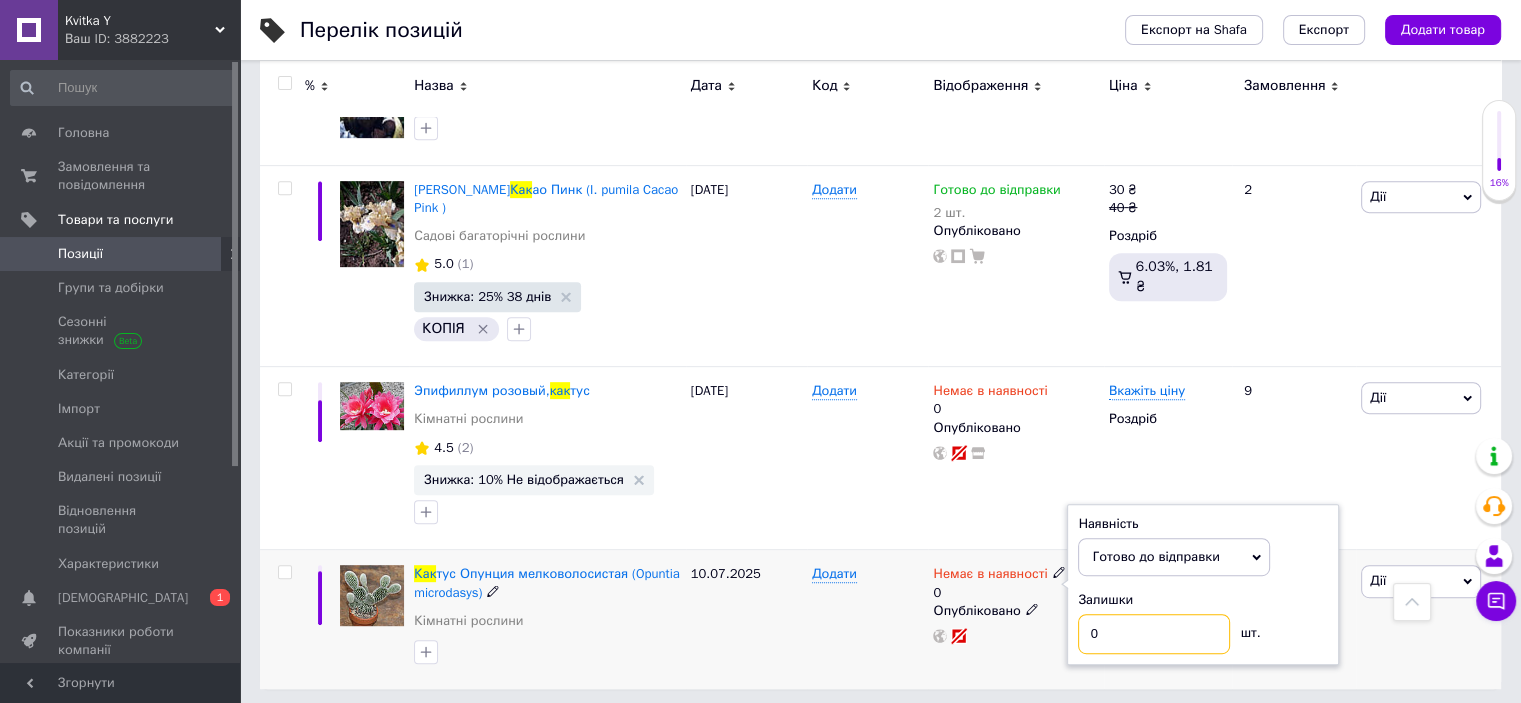 drag, startPoint x: 1116, startPoint y: 631, endPoint x: 1032, endPoint y: 608, distance: 87.0919 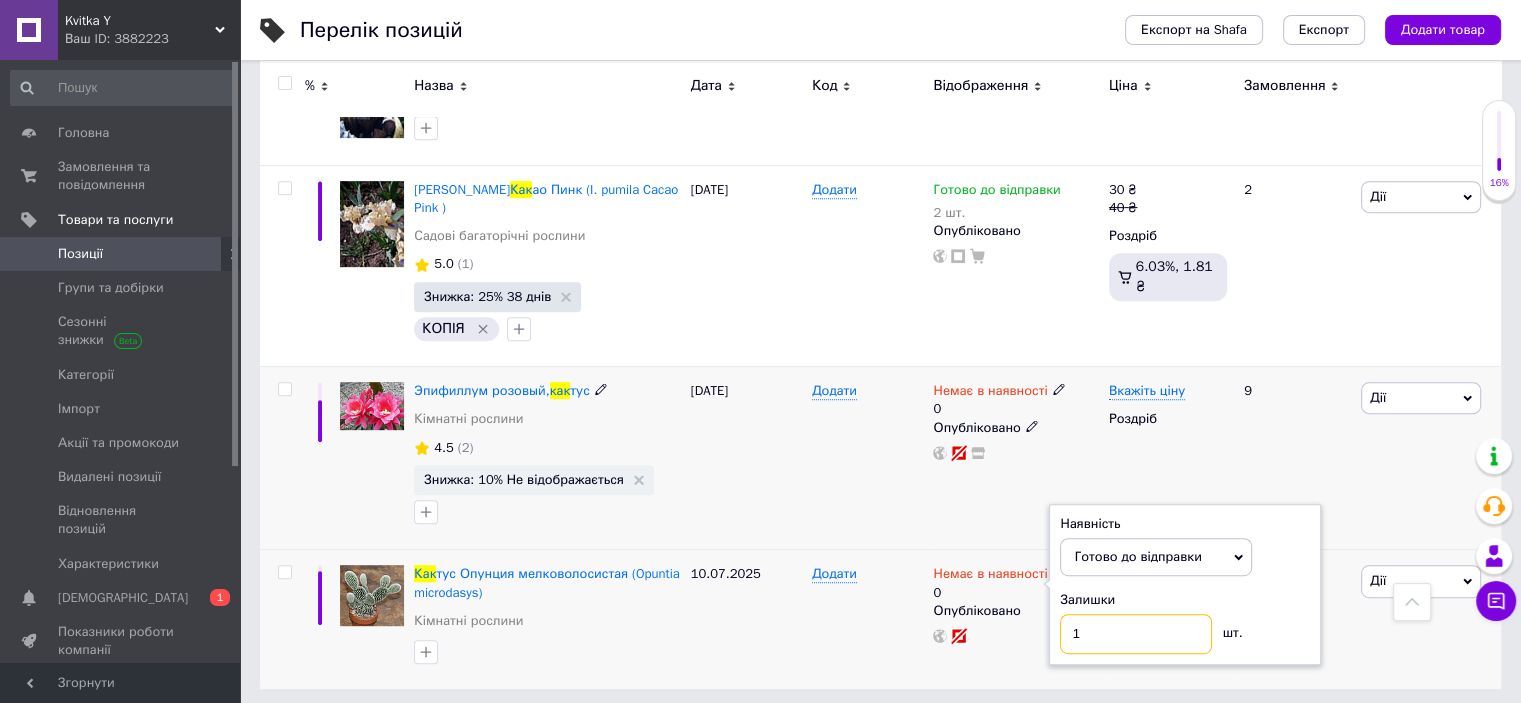 type on "1" 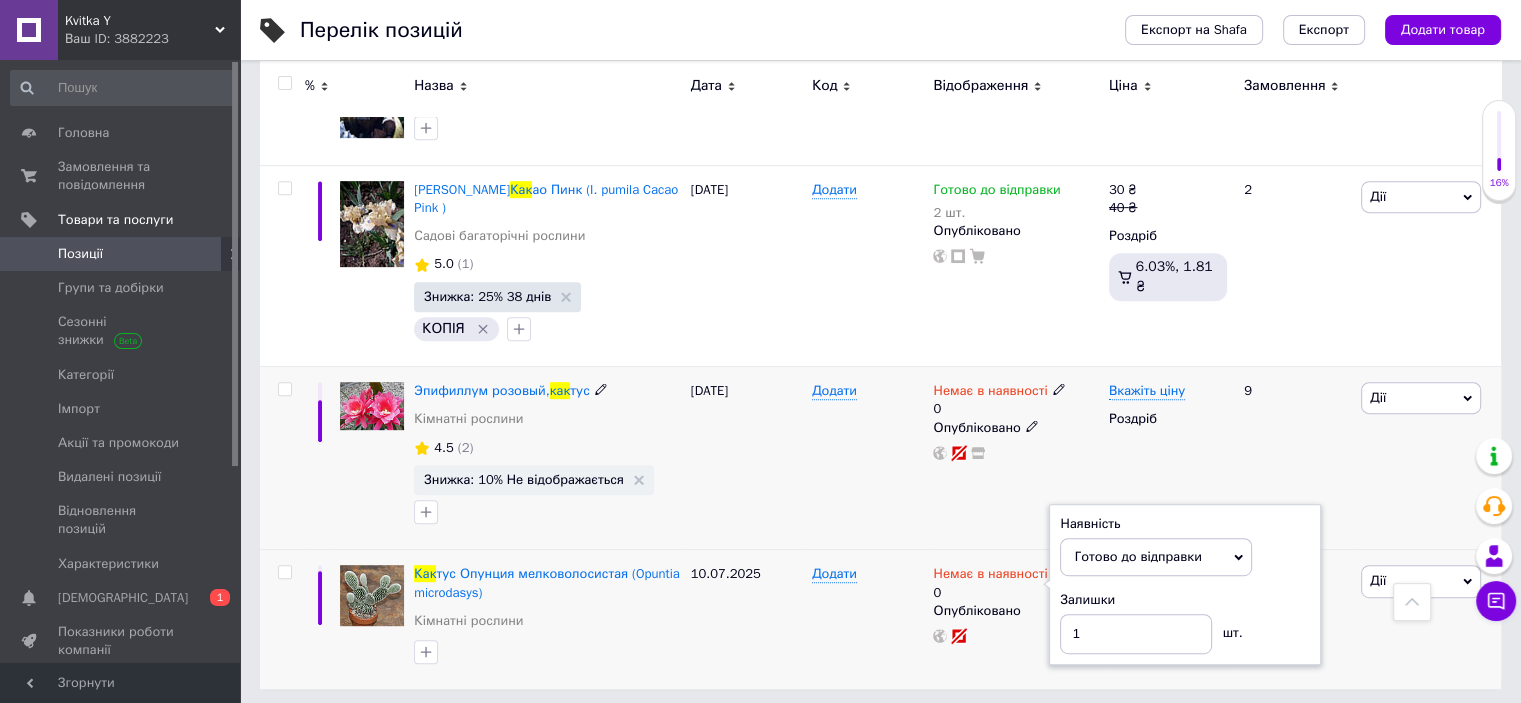 click on "Немає в наявності 0 Опубліковано" at bounding box center [1015, 458] 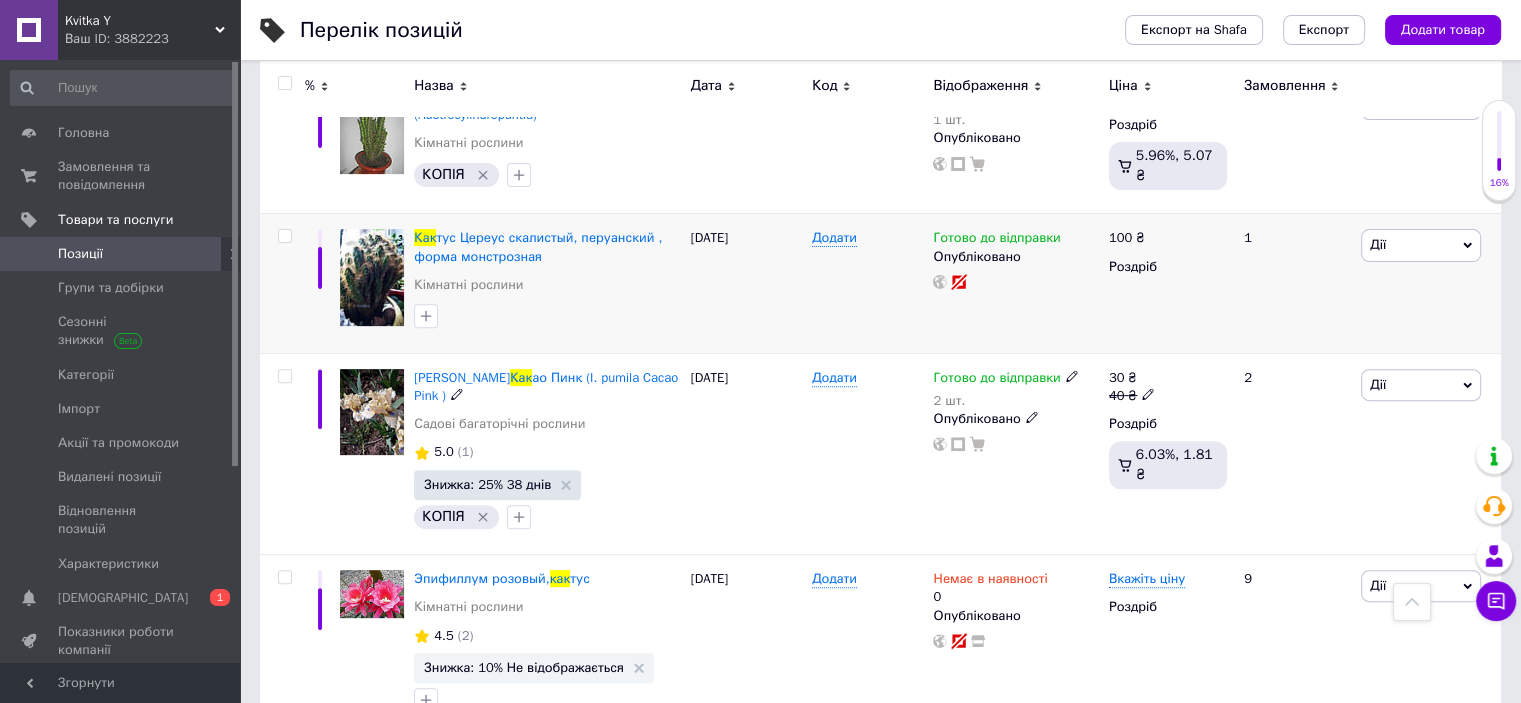scroll, scrollTop: 636, scrollLeft: 0, axis: vertical 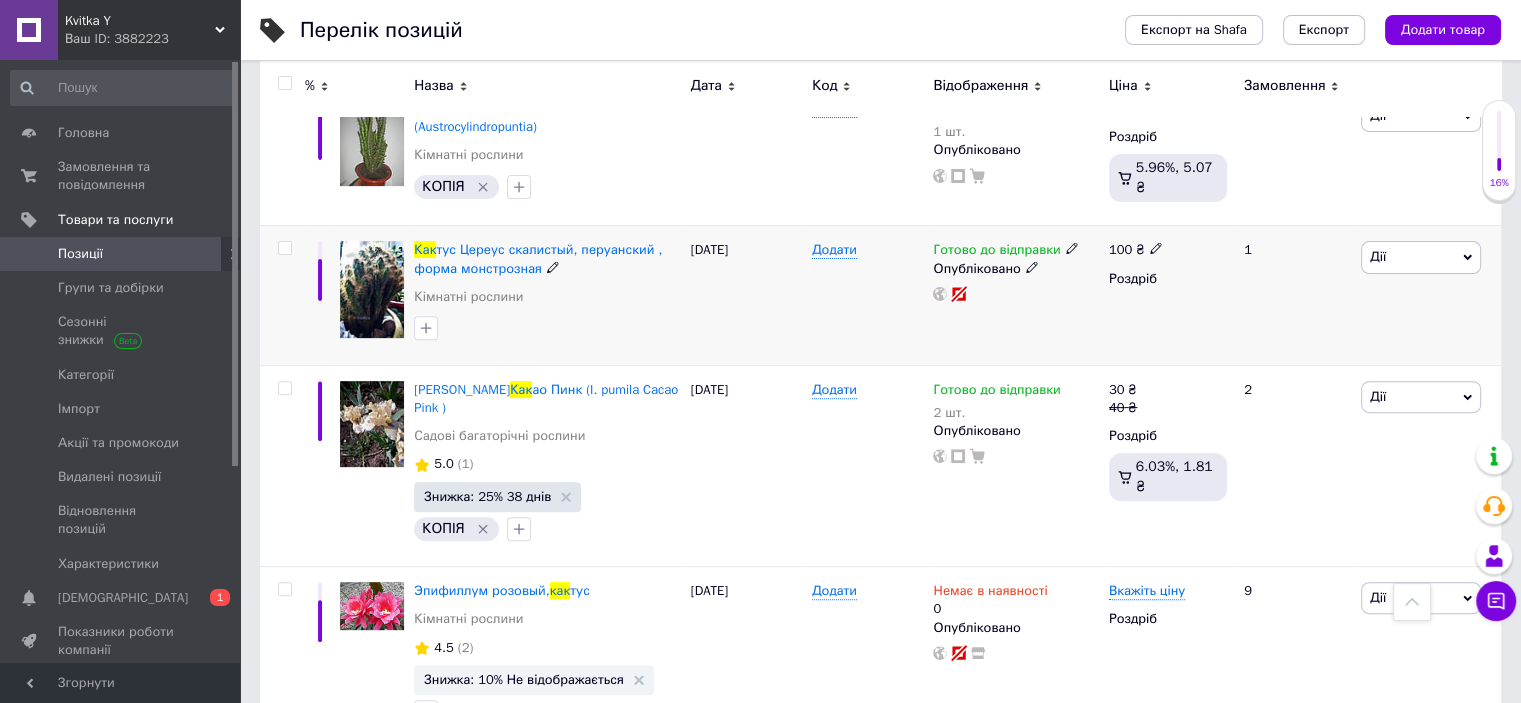 click 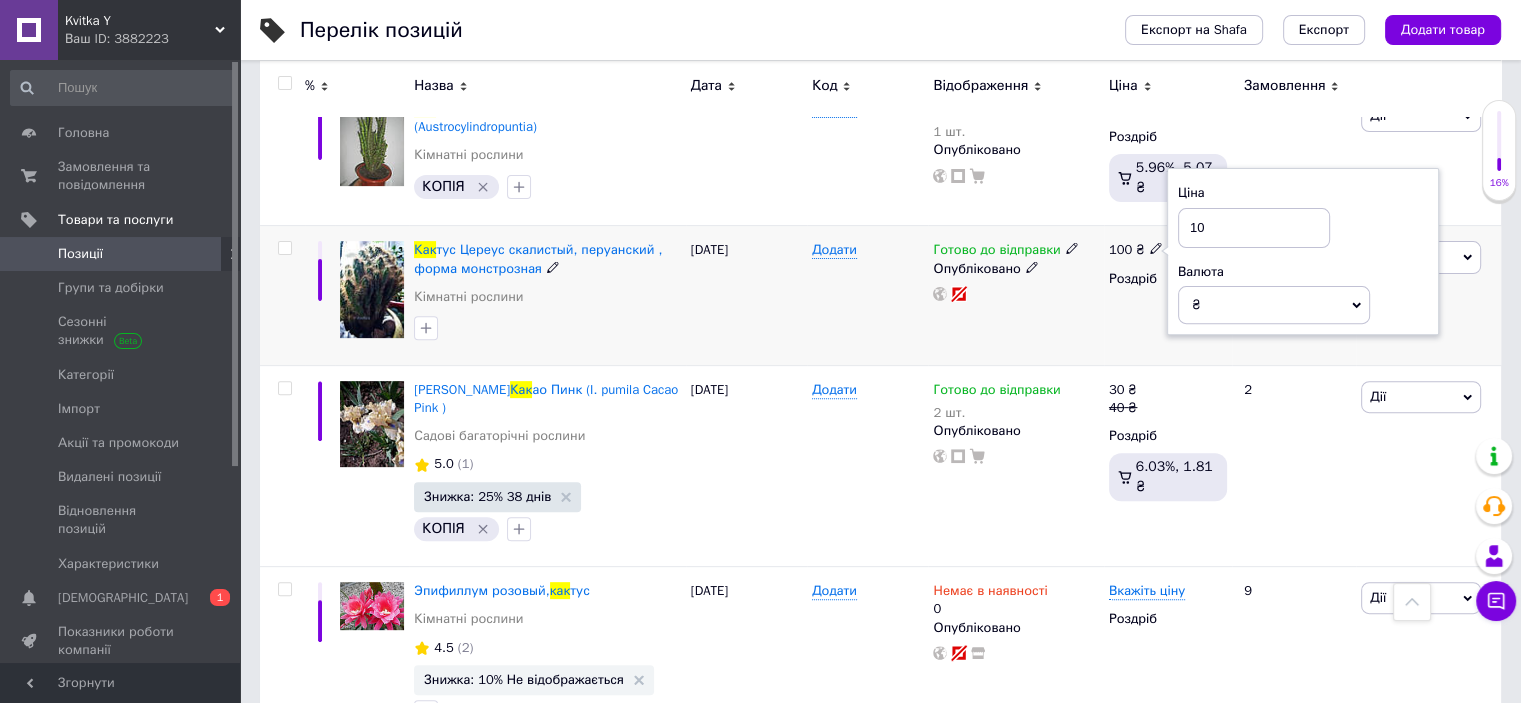 type on "1" 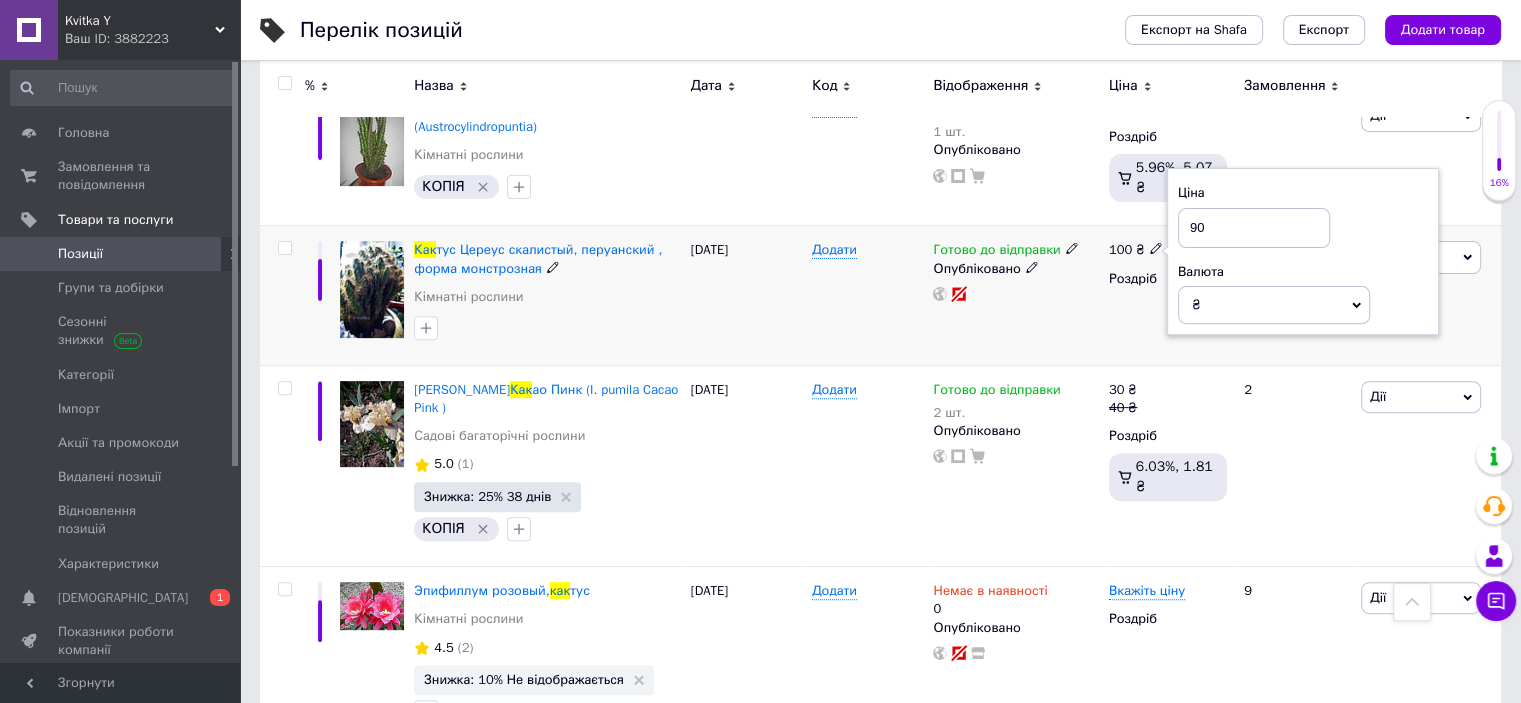 type on "90" 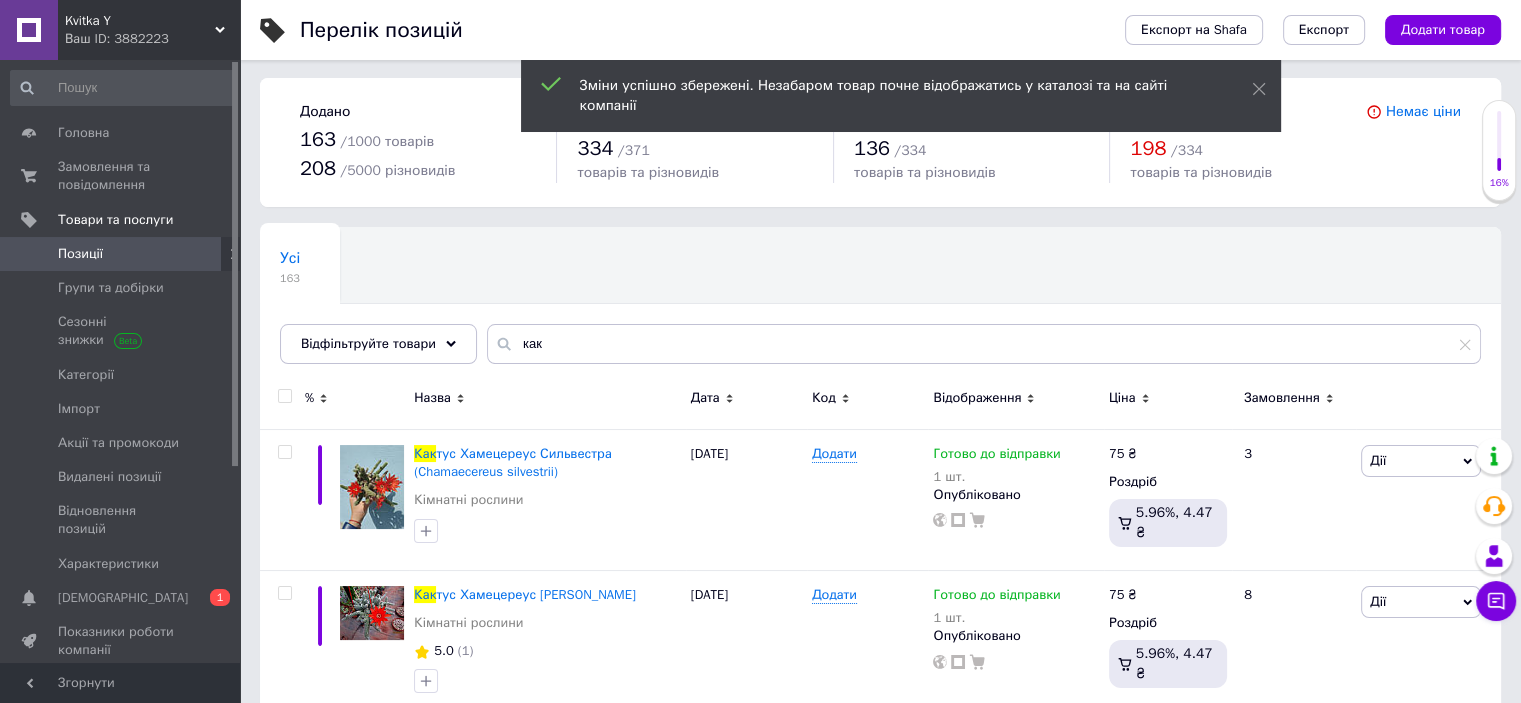 scroll, scrollTop: 0, scrollLeft: 0, axis: both 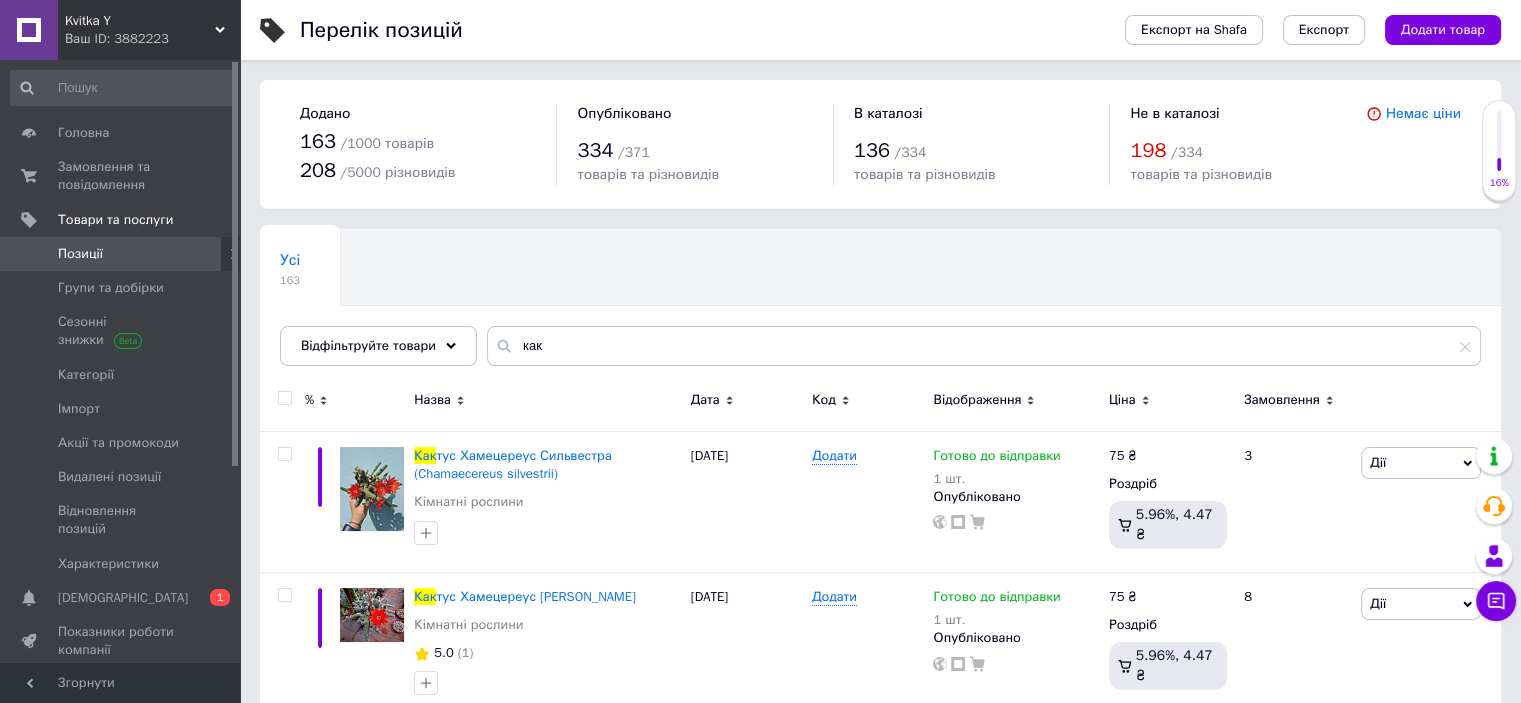 type 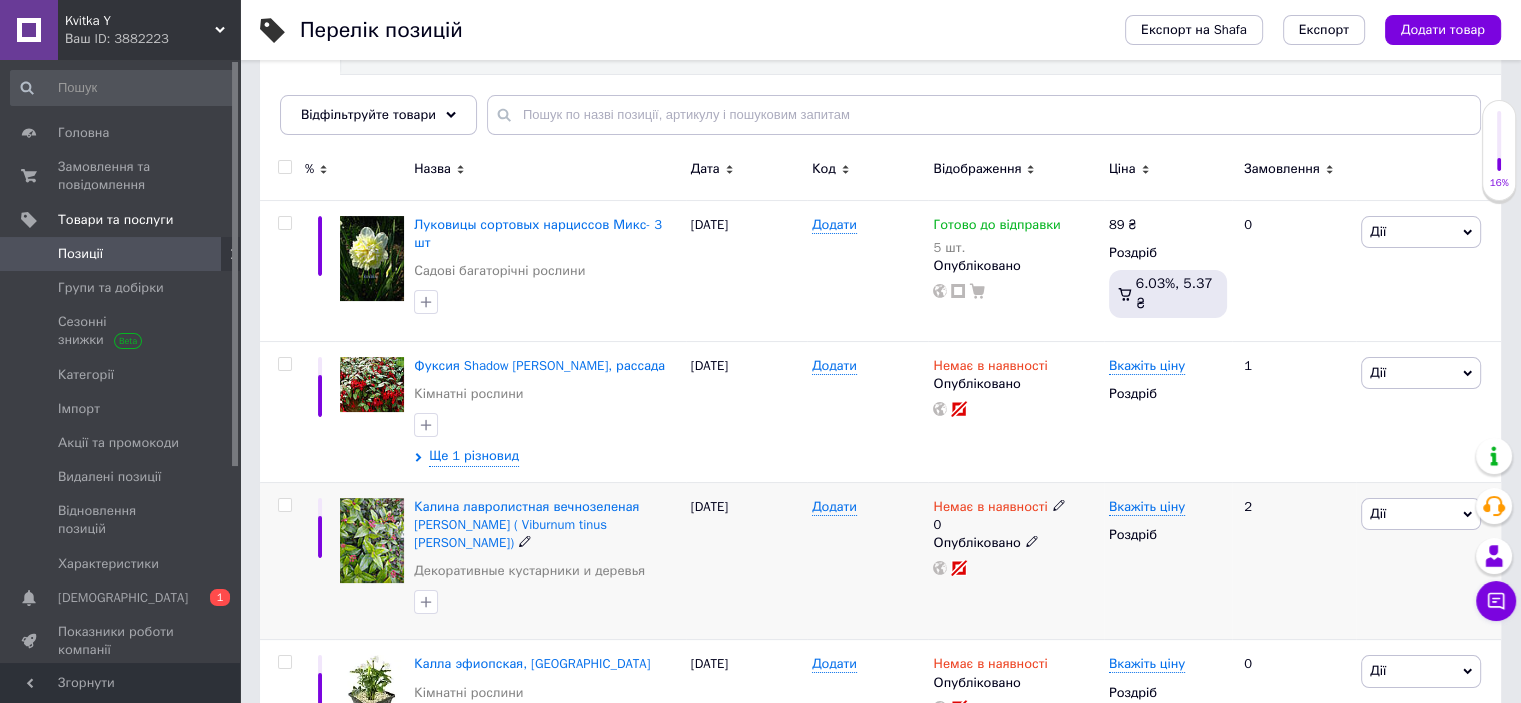 scroll, scrollTop: 300, scrollLeft: 0, axis: vertical 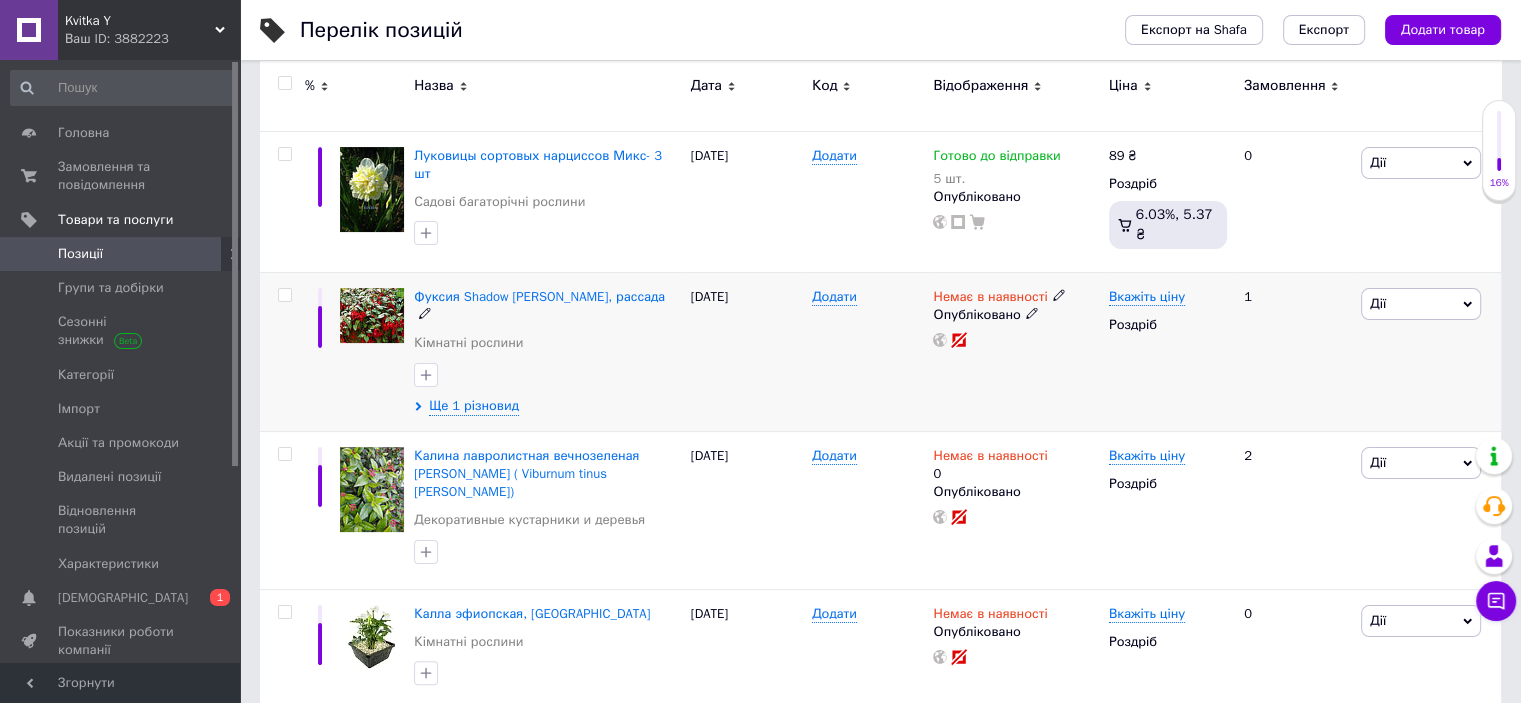 click on "Дії" at bounding box center (1421, 304) 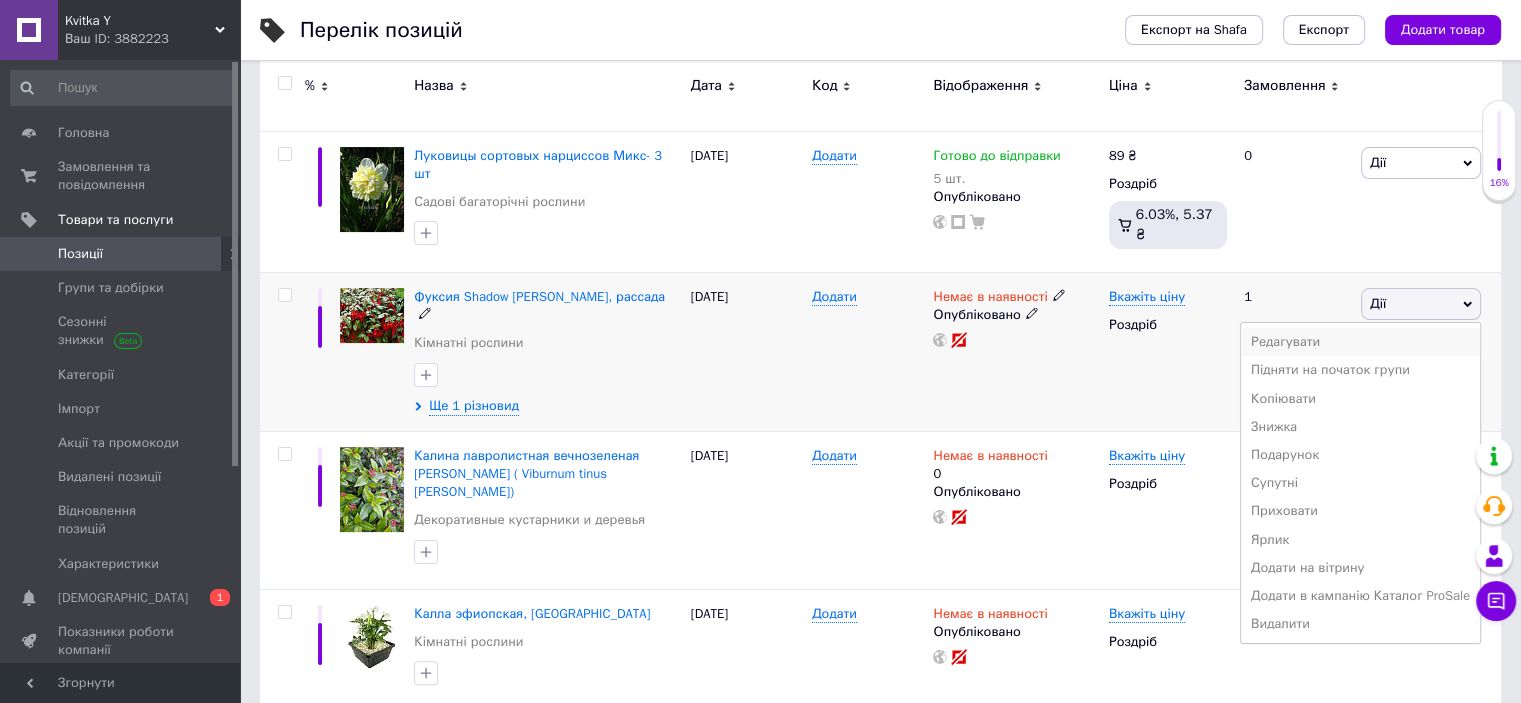 click on "Редагувати" at bounding box center [1360, 342] 